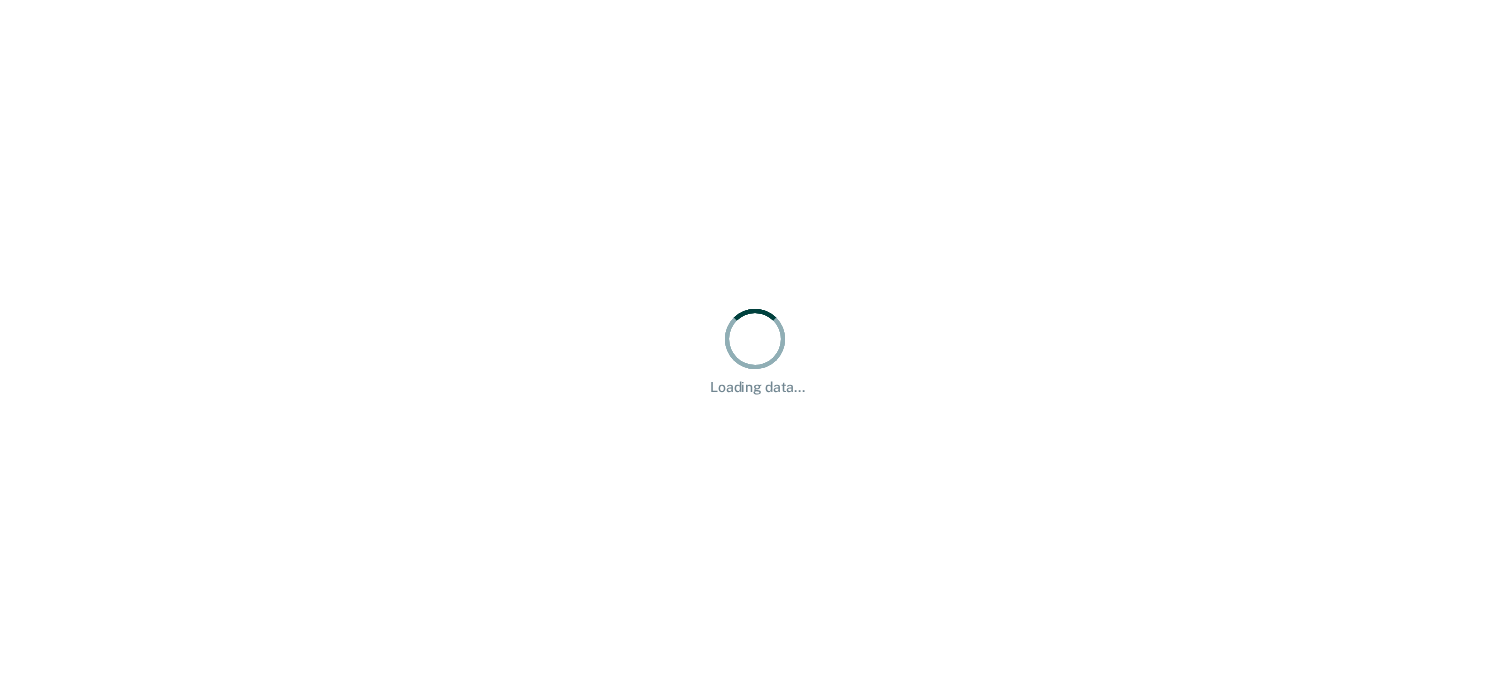 scroll, scrollTop: 0, scrollLeft: 0, axis: both 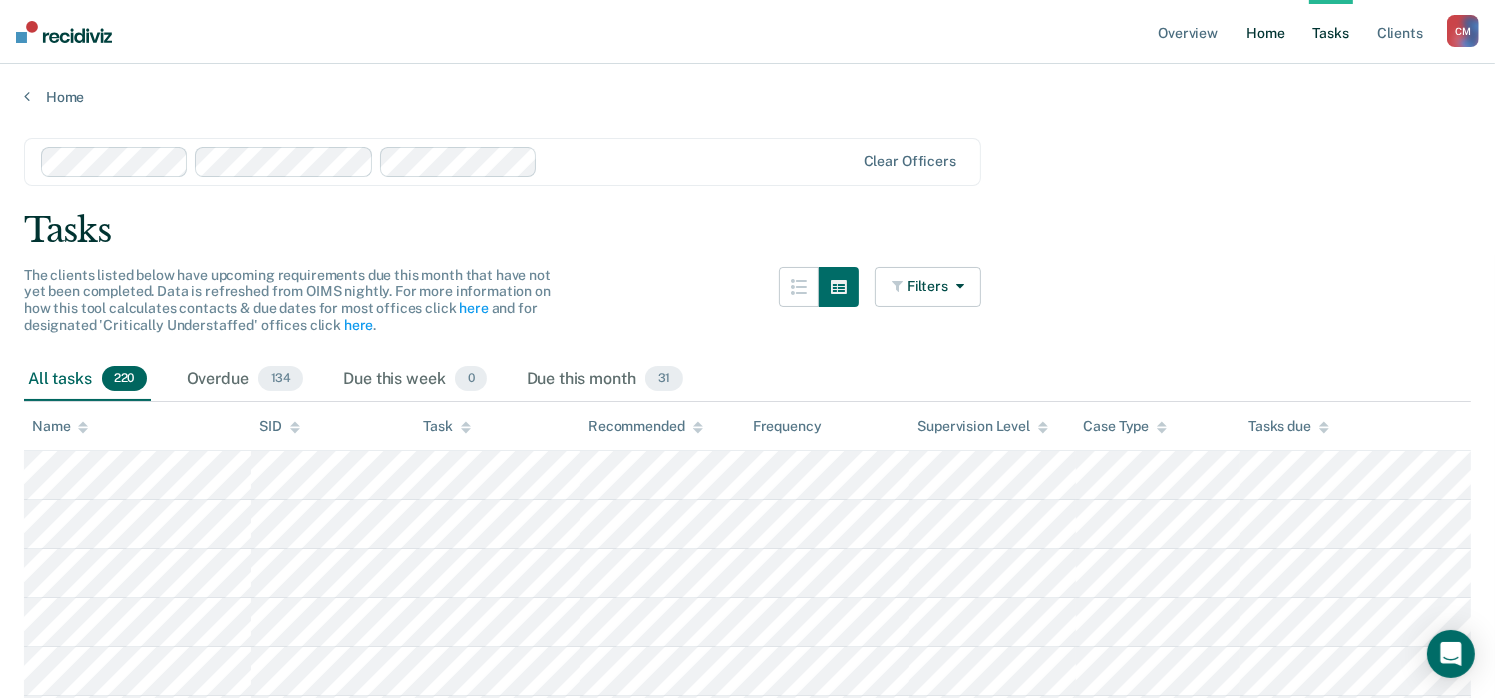 click on "Home" at bounding box center (1265, 32) 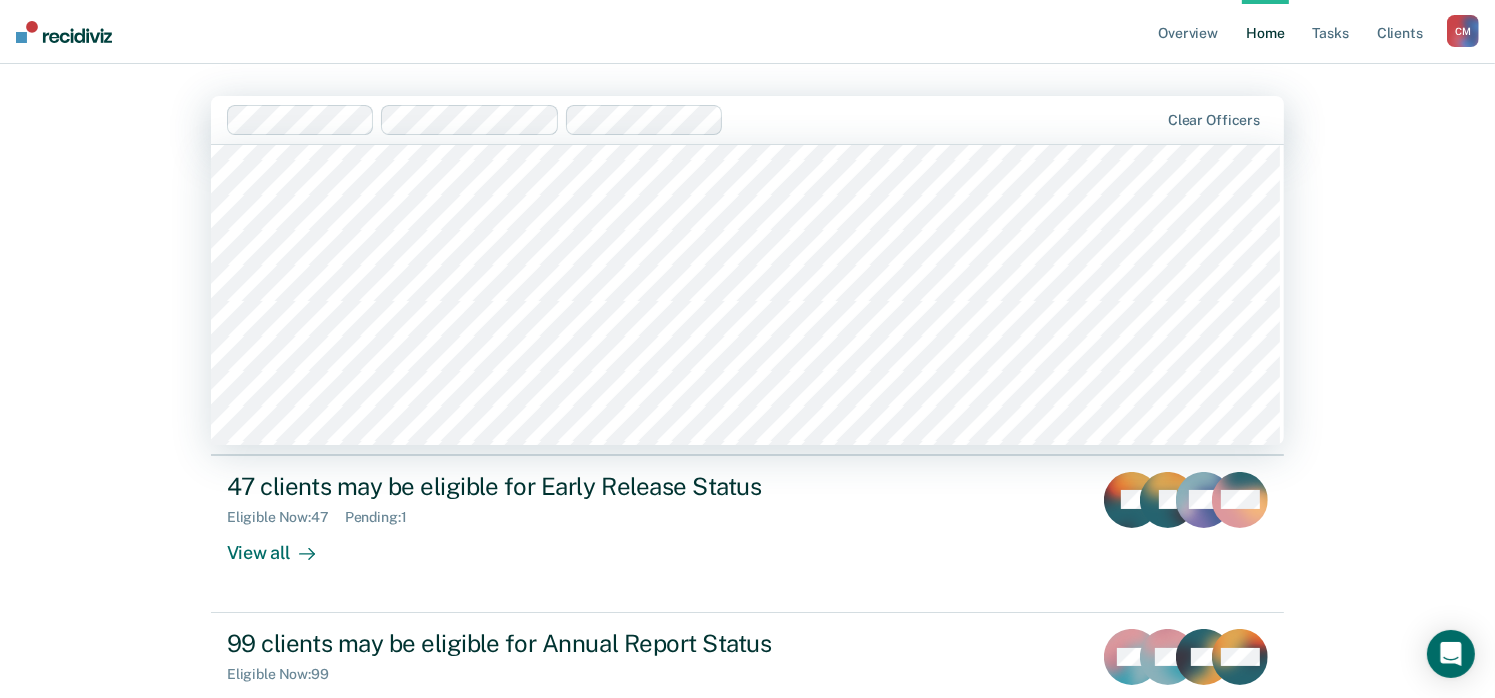 scroll, scrollTop: 0, scrollLeft: 0, axis: both 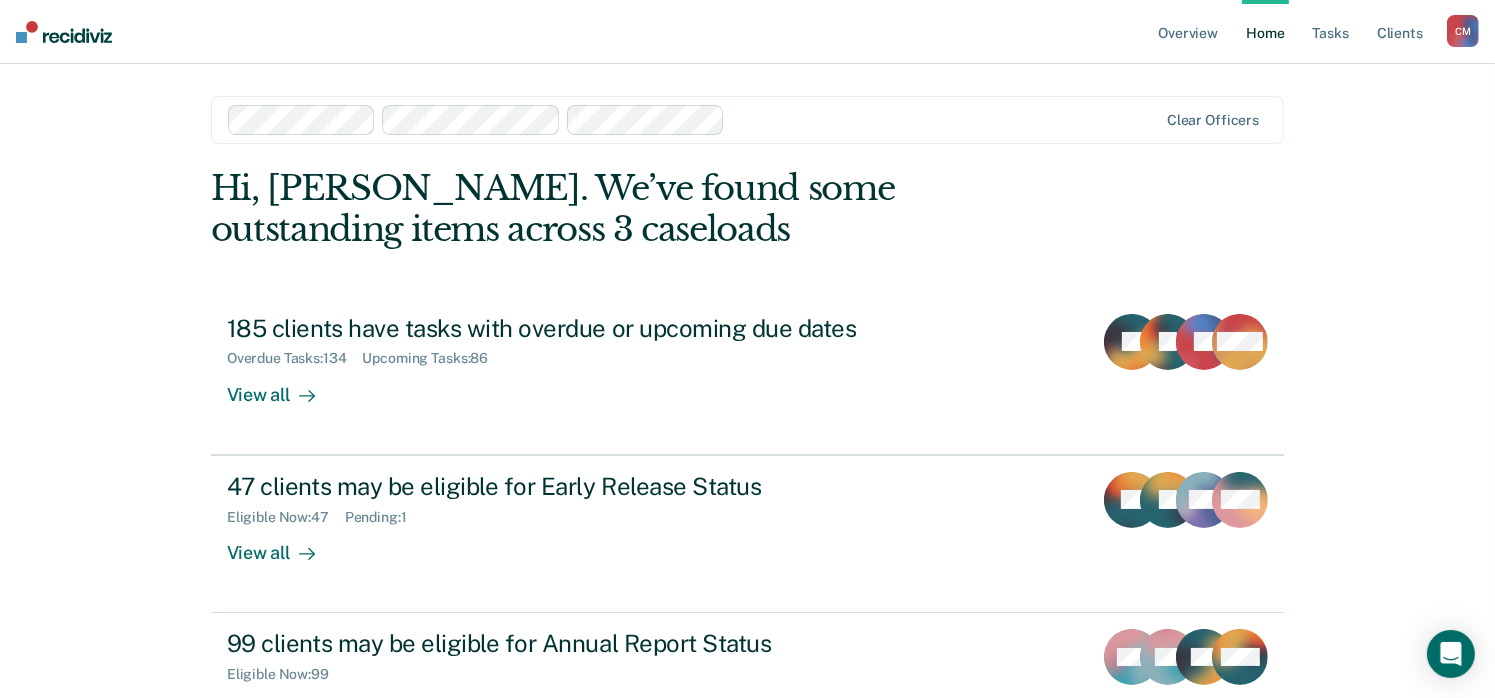 click on "Overview Home Tasks Client s [PERSON_NAME] C M Profile How it works Log Out Clear   officers Hi, [PERSON_NAME]. We’ve found some outstanding items across 3 caseloads 185 clients have tasks with overdue or upcoming due dates Overdue Tasks :  134 Upcoming Tasks :  86 View all   JR LJ JB + 217 47 clients may be eligible for Early Release Status Eligible Now :  47 Pending :  1 View all   PF JL WB + 44 99 clients may be eligible for Annual Report Status Eligible Now :  99 View all   WC DV CA + 96" at bounding box center (747, 425) 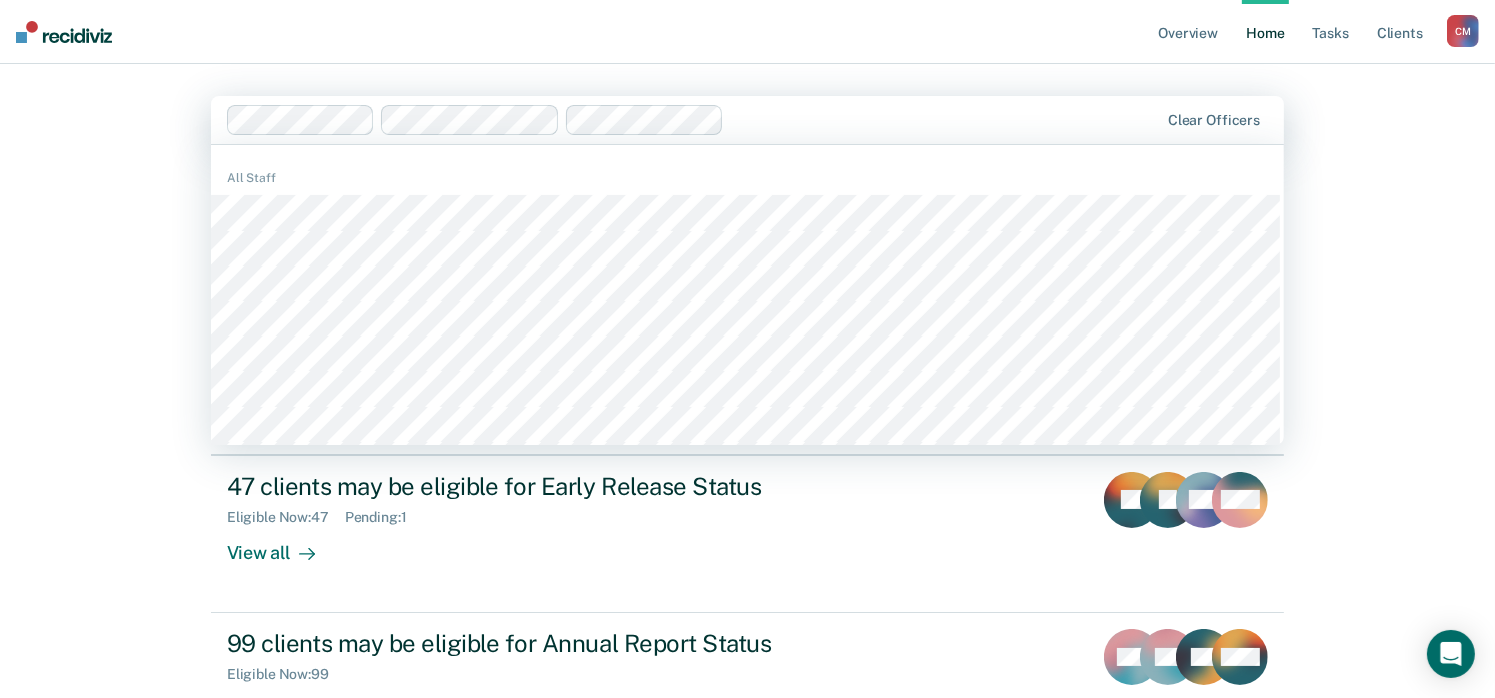 click on "Overview Home Tasks Client s [PERSON_NAME] C M Profile How it works Log Out 1125 results available. Use Up and Down to choose options, press Enter to select the currently focused option, press Escape to exit the menu, press Tab to select the option and exit the menu. Clear   officers All Staff Hi, [PERSON_NAME]. We’ve found some outstanding items across 3 caseloads 185 clients have tasks with overdue or upcoming due dates Overdue Tasks :  134 Upcoming Tasks :  86 View all   JR LJ JB + 217 47 clients may be eligible for Early Release Status Eligible Now :  47 Pending :  1 View all   PF JL WB + 44 99 clients may be eligible for Annual Report Status Eligible Now :  99 View all   WC DV CA + 96" at bounding box center [747, 425] 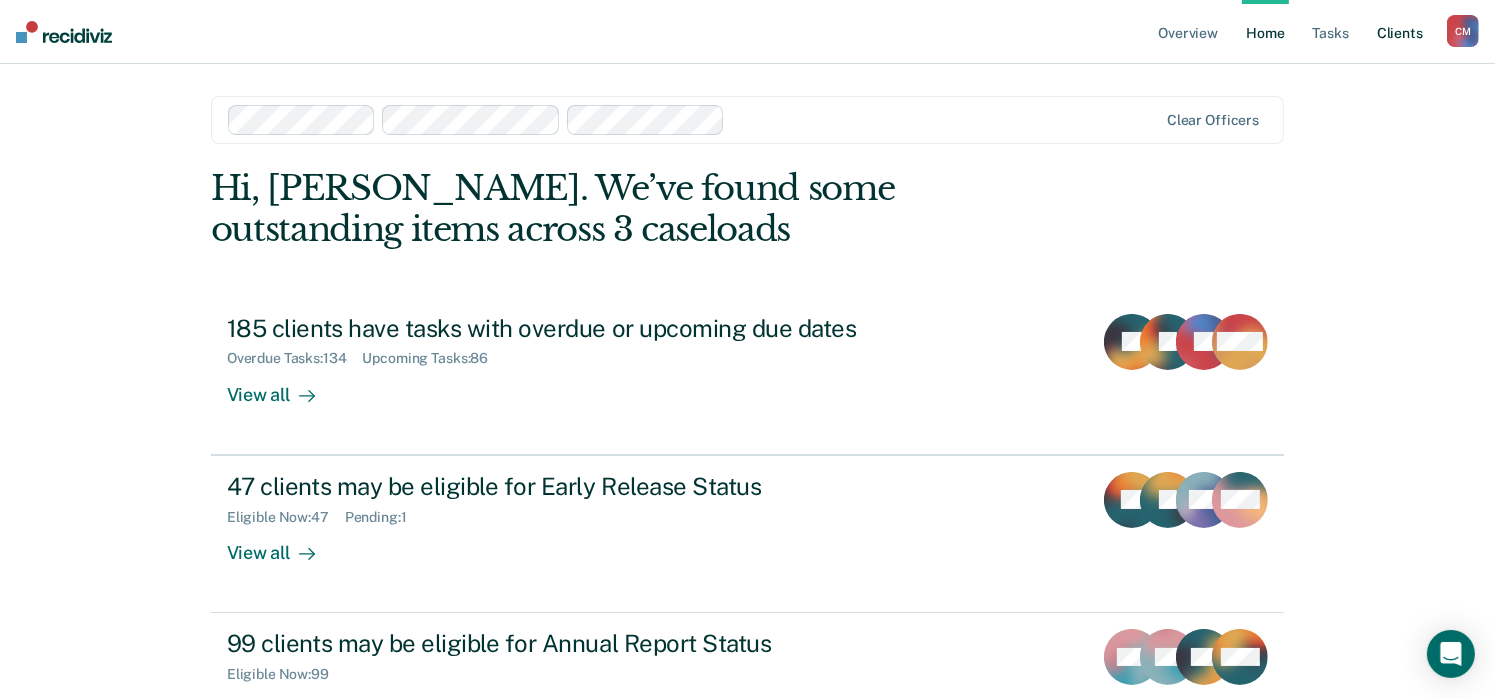 click on "Client s" at bounding box center [1400, 32] 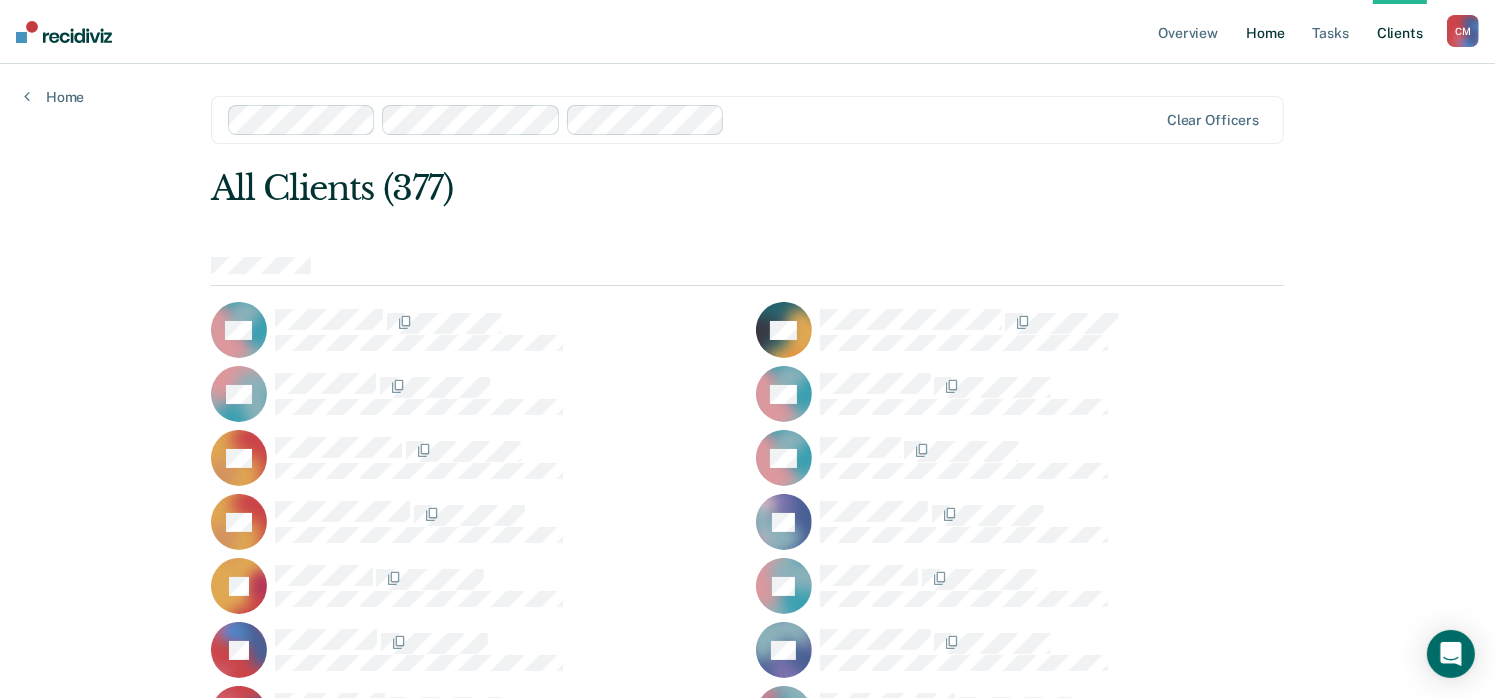 click on "Home" at bounding box center (1265, 32) 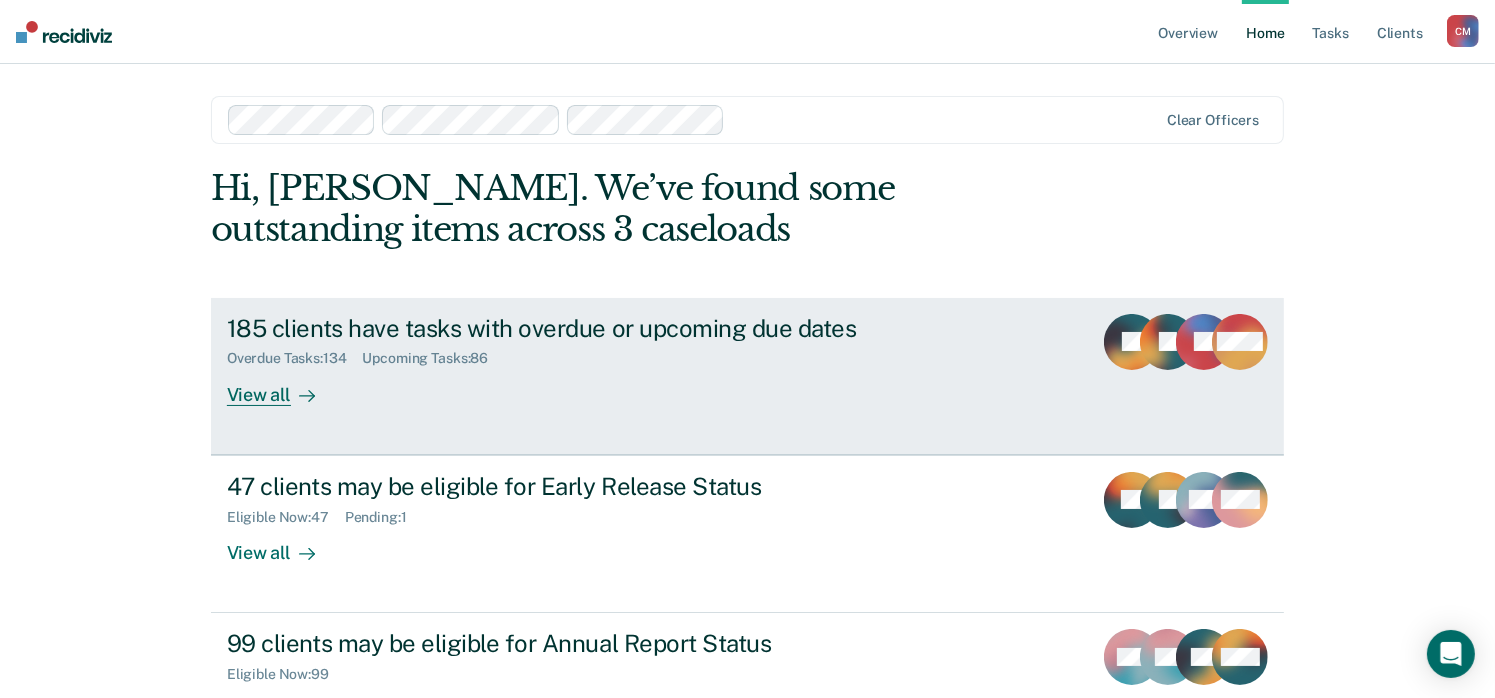 click on "View all" at bounding box center [283, 386] 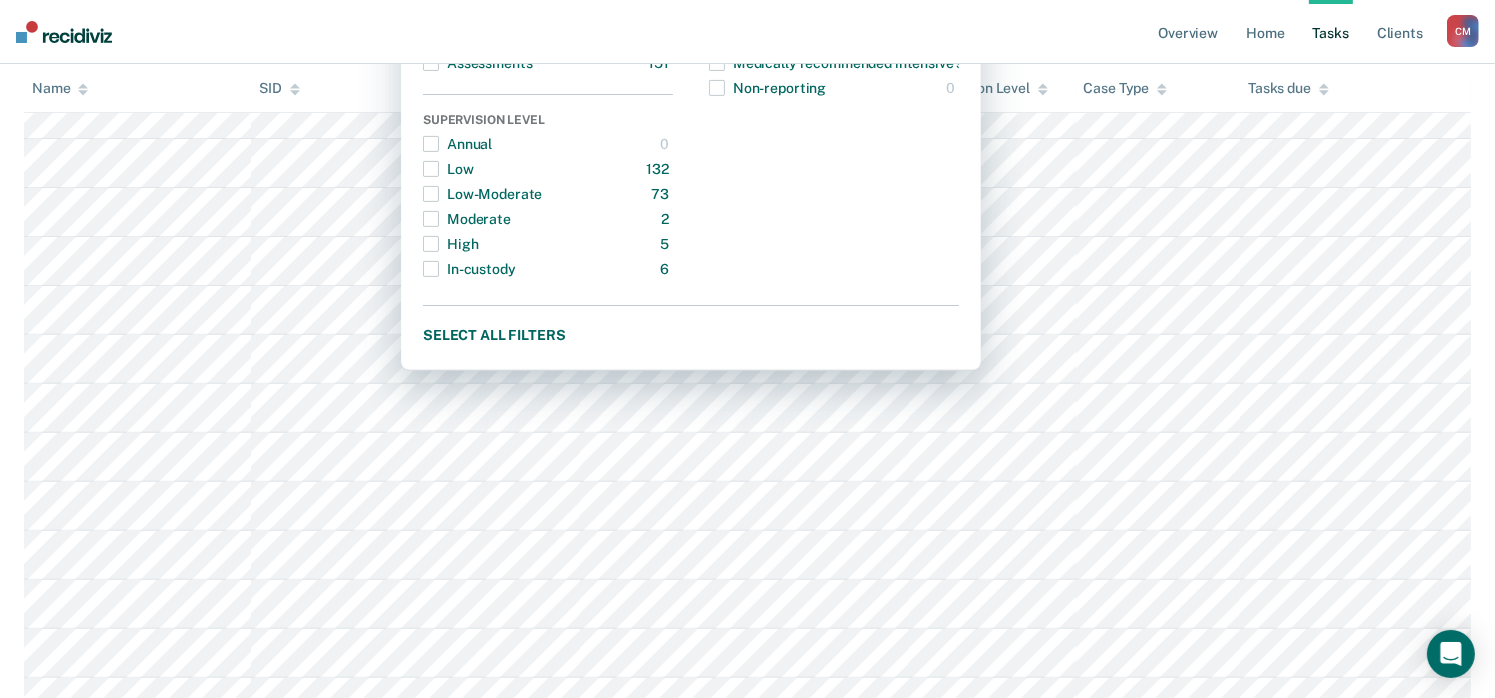 scroll, scrollTop: 700, scrollLeft: 0, axis: vertical 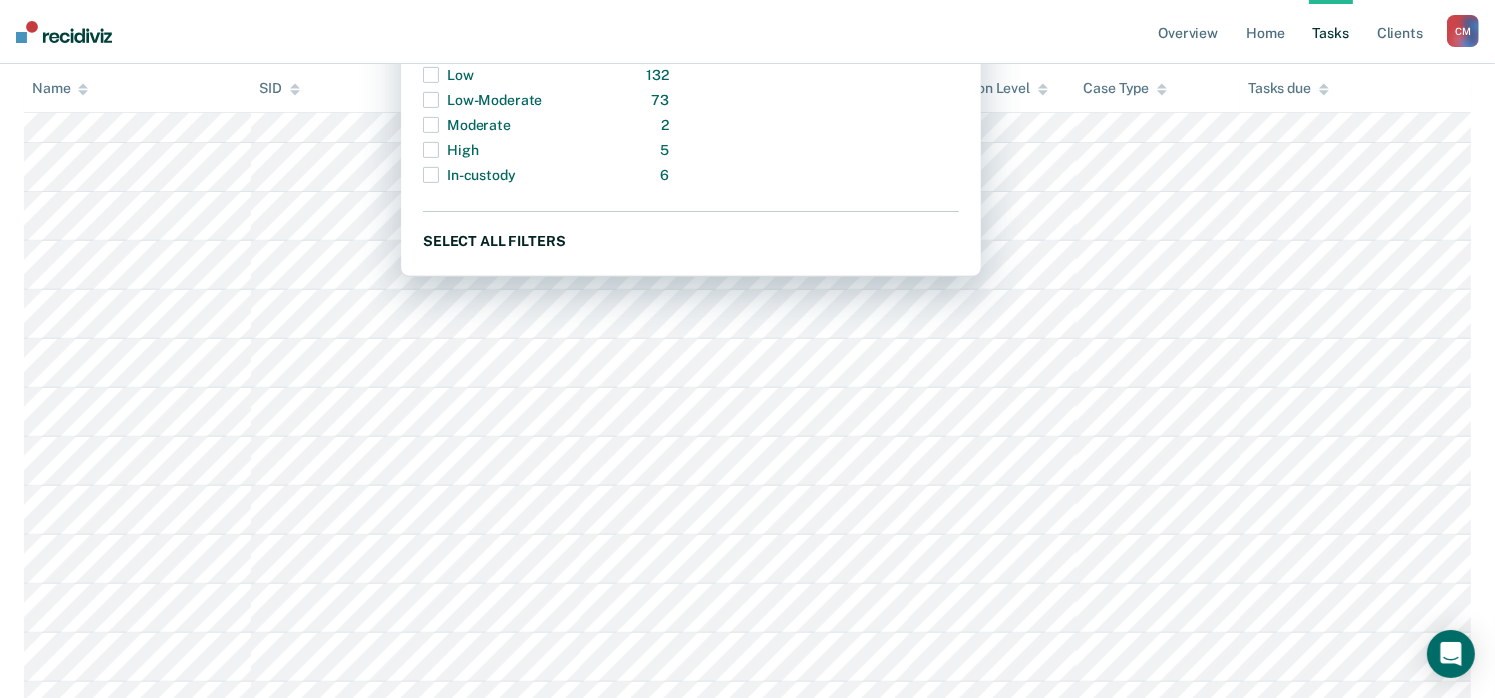 click on "Select all filters" at bounding box center (691, 240) 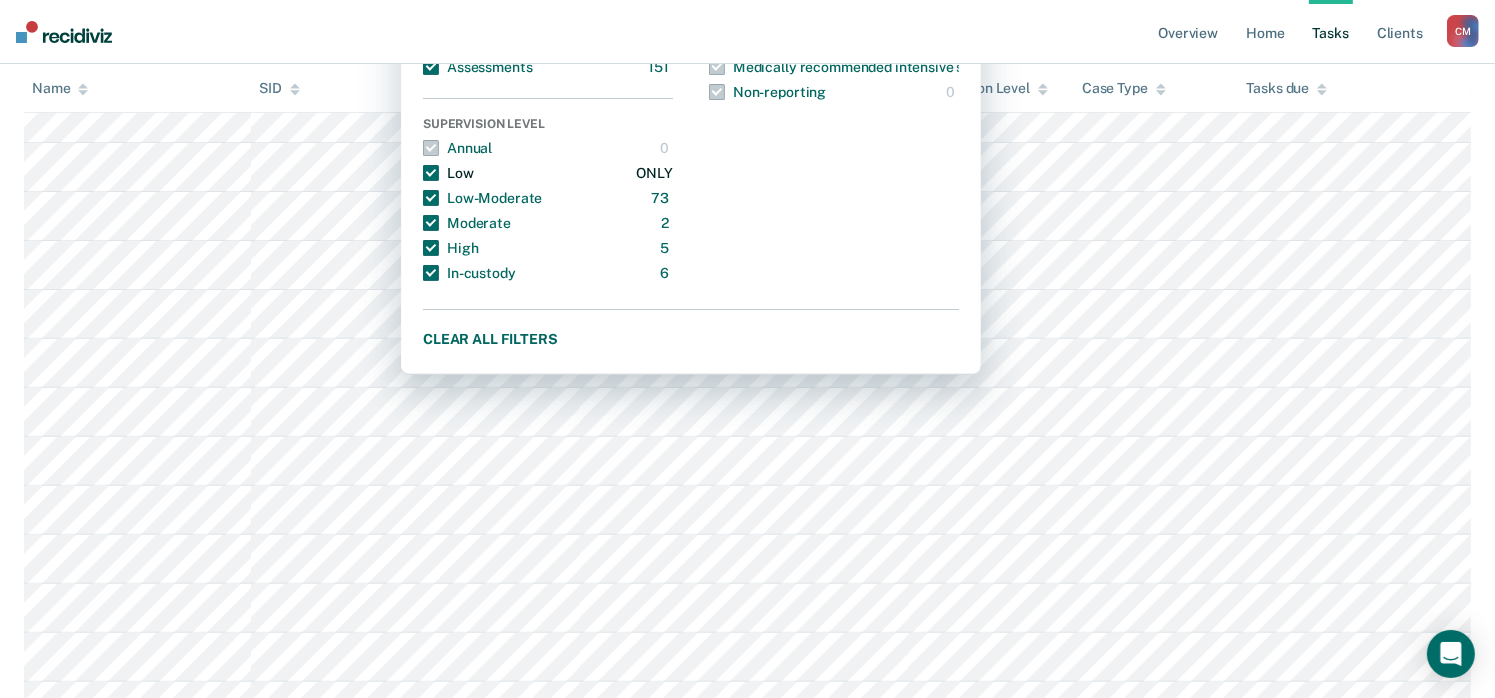 scroll, scrollTop: 400, scrollLeft: 0, axis: vertical 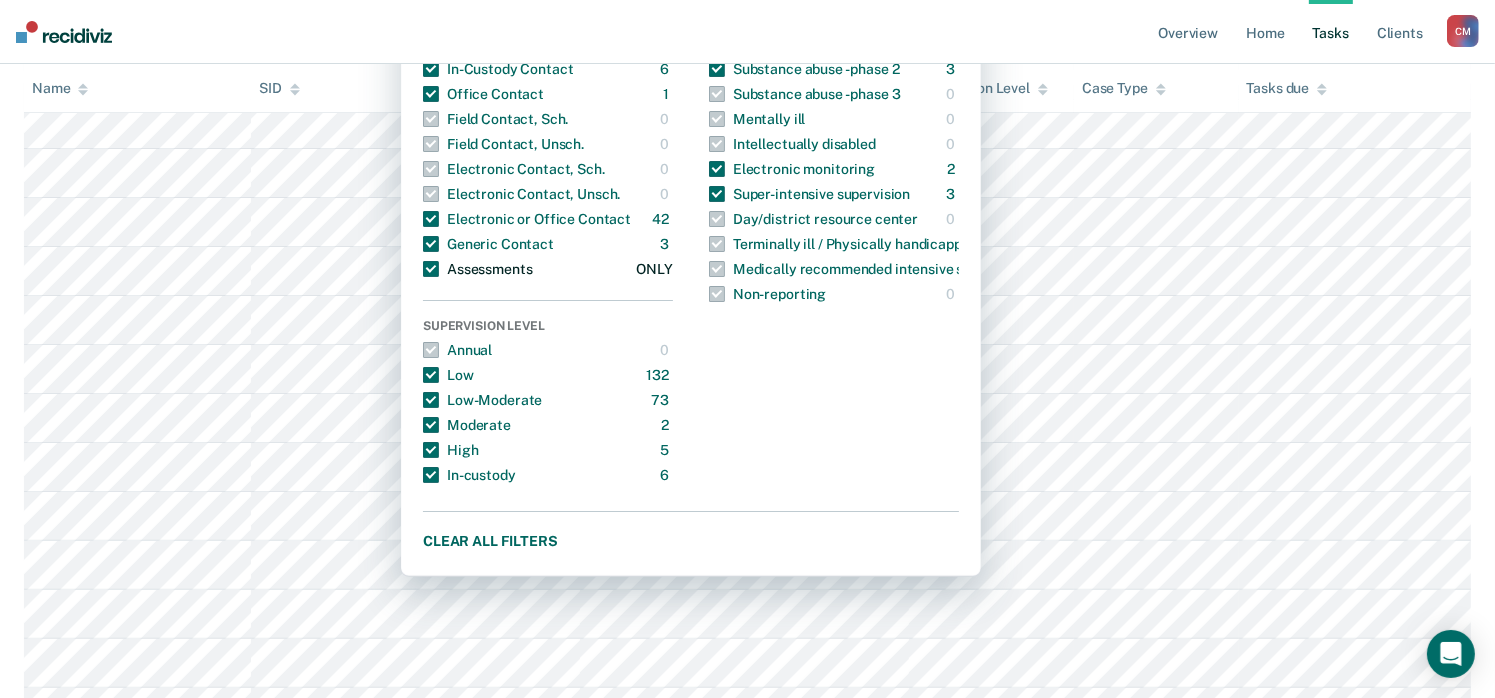 click on "Assessments" at bounding box center [477, 269] 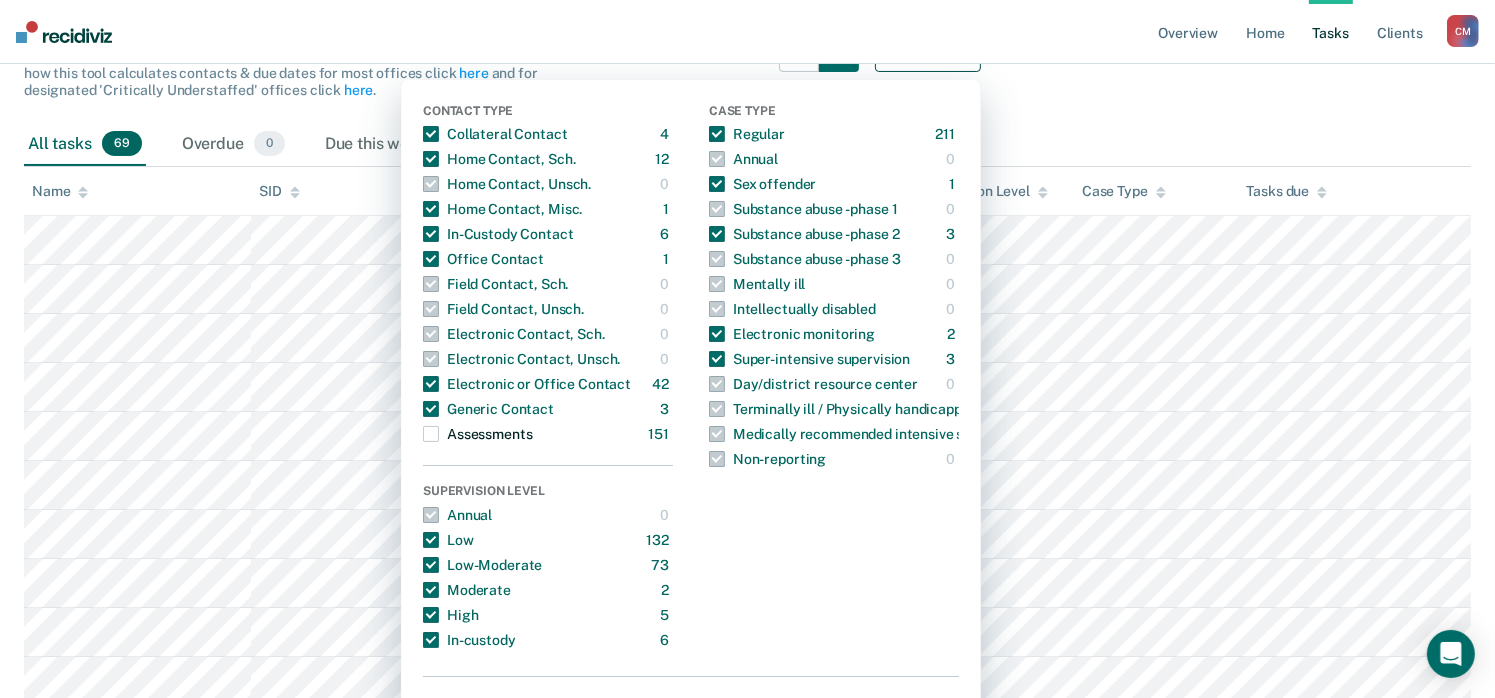 scroll, scrollTop: 200, scrollLeft: 0, axis: vertical 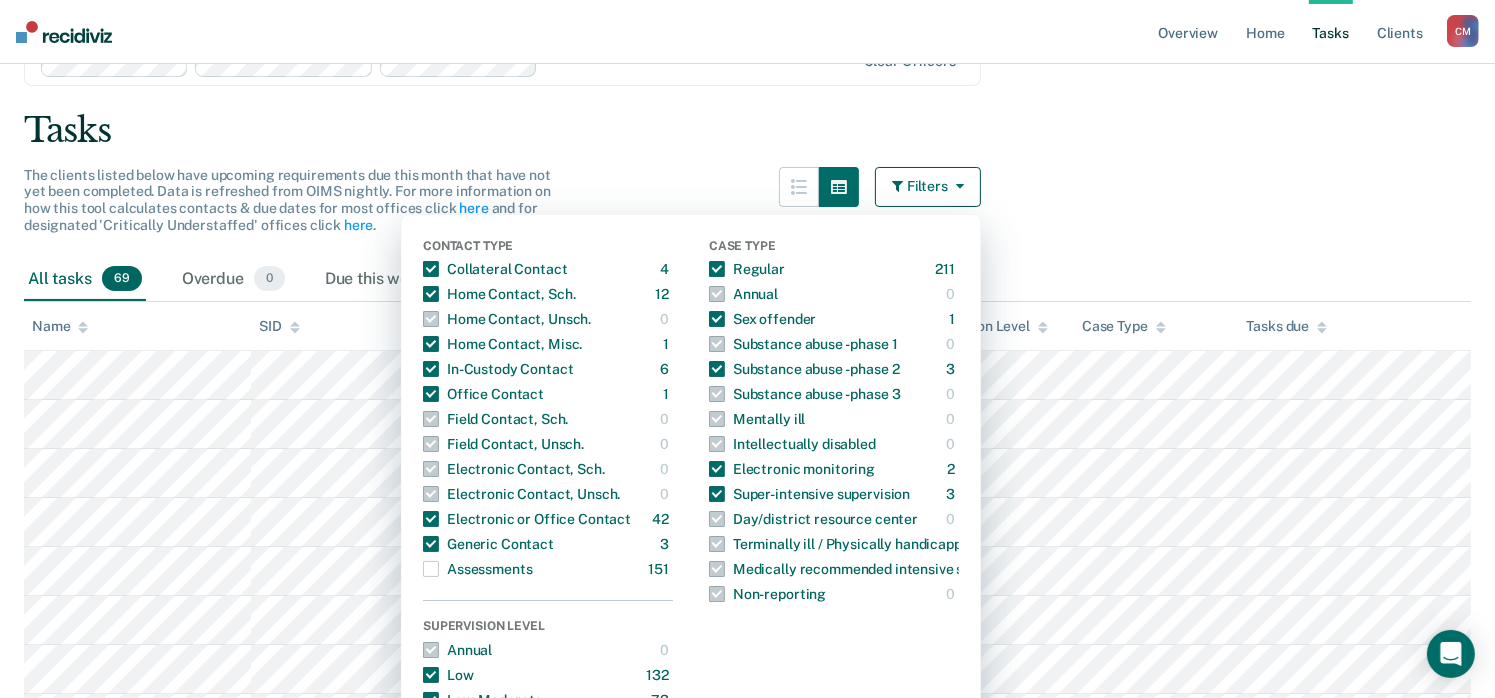 click on "Clear   officers Tasks The clients listed below have upcoming requirements due this month that have not yet been completed. Data is refreshed from OIMS nightly. For more information on how this tool calculates contacts & due dates for most offices click   here   and for designated 'Critically Understaffed' offices click   here .  Filters Contact Type Collateral Contact 4 ONLY Home Contact, Sch. 12 ONLY Home Contact, Unsch. 0 ONLY Home Contact, Misc. 1 ONLY In-Custody Contact 6 ONLY Office Contact 1 ONLY Field Contact, Sch. 0 ONLY Field Contact, Unsch. 0 ONLY Electronic Contact, Sch. 0 ONLY Electronic Contact, Unsch. 0 ONLY Electronic or Office Contact 42 ONLY Generic Contact 3 ONLY Assessments 151 ONLY Supervision Level Annual 0 ONLY Low 132 ONLY Low-Moderate 73 ONLY Moderate 2 ONLY High 5 ONLY In-custody 6 ONLY Case Type Regular 211 ONLY Annual 0 ONLY Sex offender 1 ONLY Substance abuse - phase 1 0 ONLY Substance abuse - phase 2 3 ONLY Substance abuse - phase 3 0 ONLY Mentally ill 0 ONLY 0 ONLY 2 ONLY 3 ONLY" at bounding box center [747, 1906] 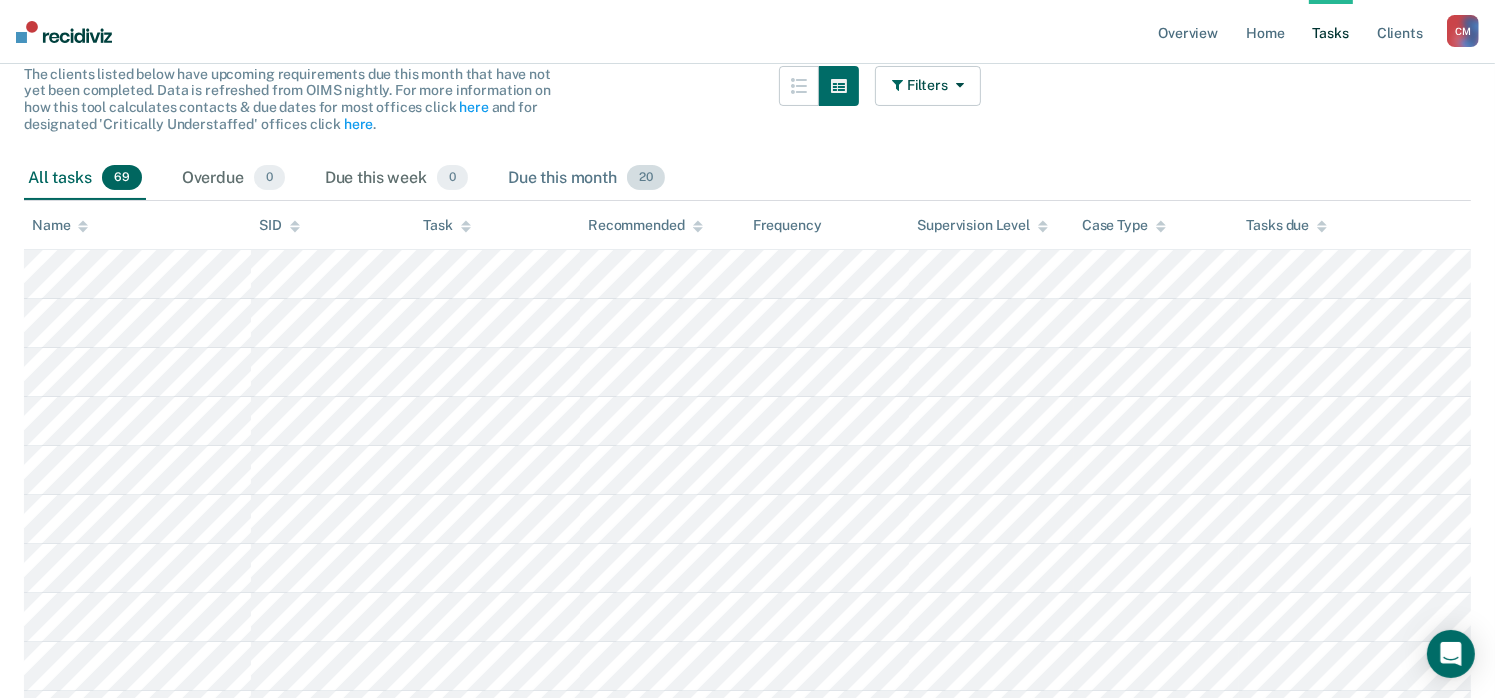 scroll, scrollTop: 200, scrollLeft: 0, axis: vertical 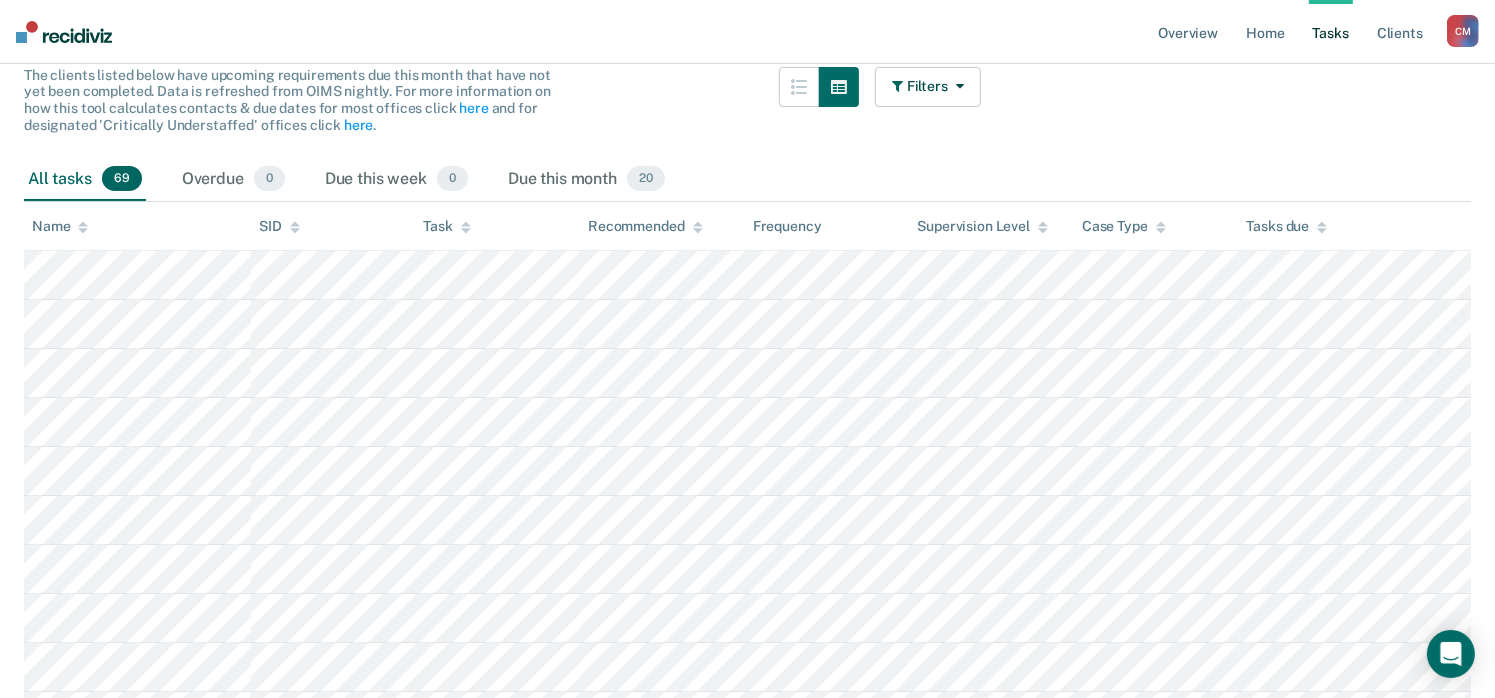 click on "69" at bounding box center [122, 179] 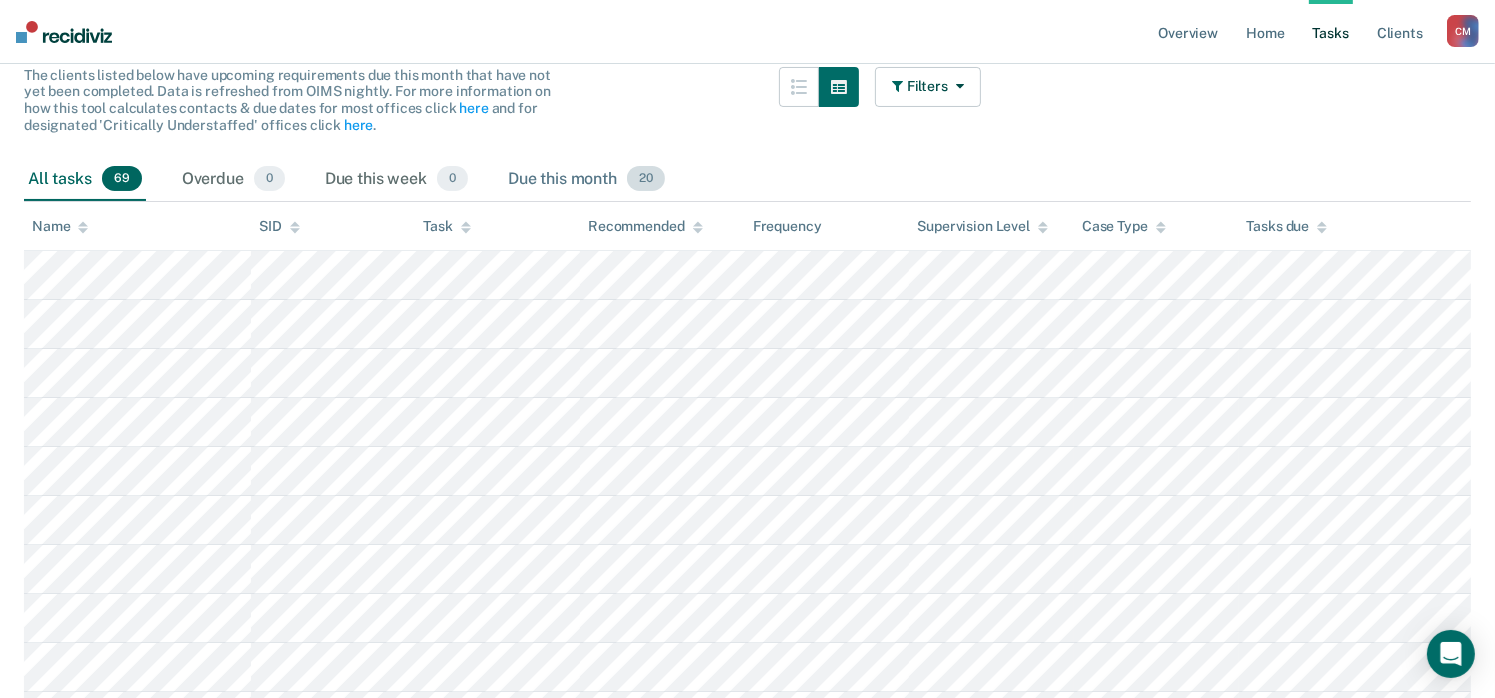 click on "Due this month 20" at bounding box center (586, 180) 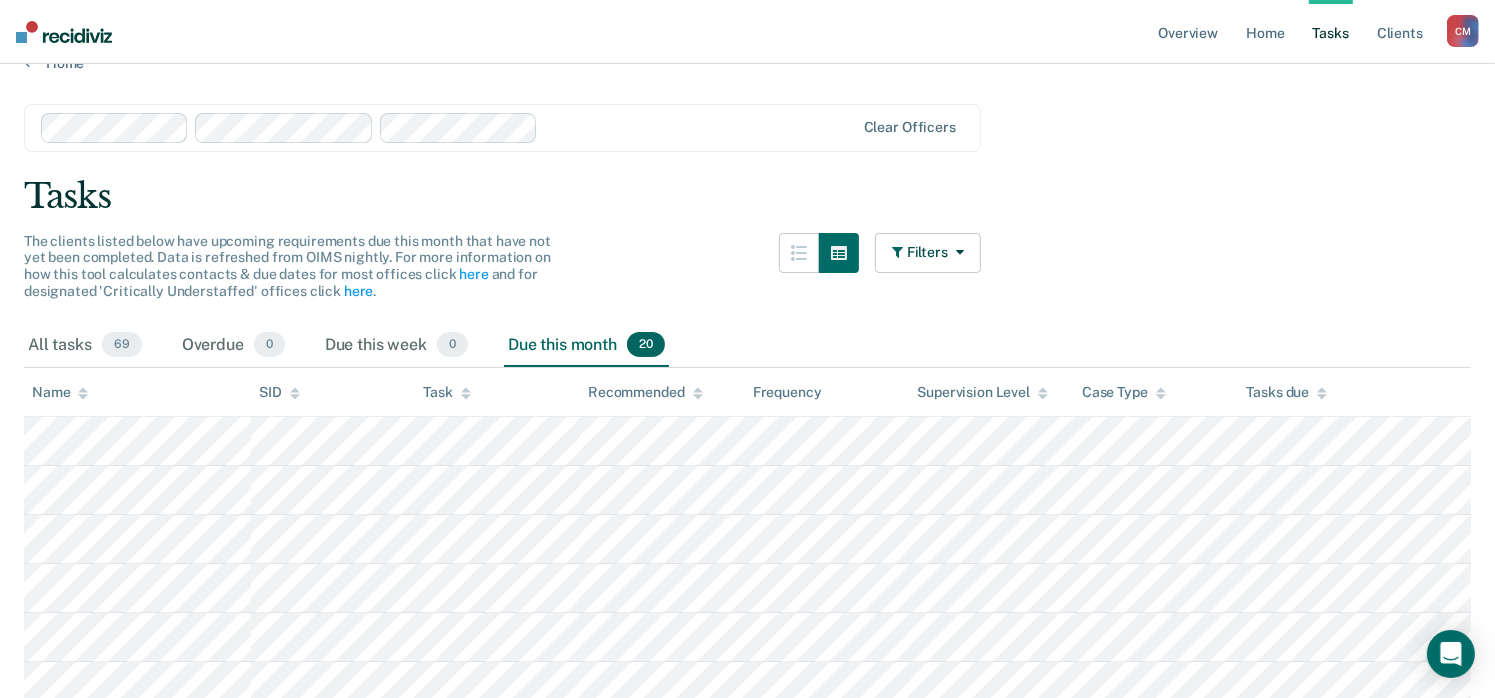 scroll, scrollTop: 0, scrollLeft: 0, axis: both 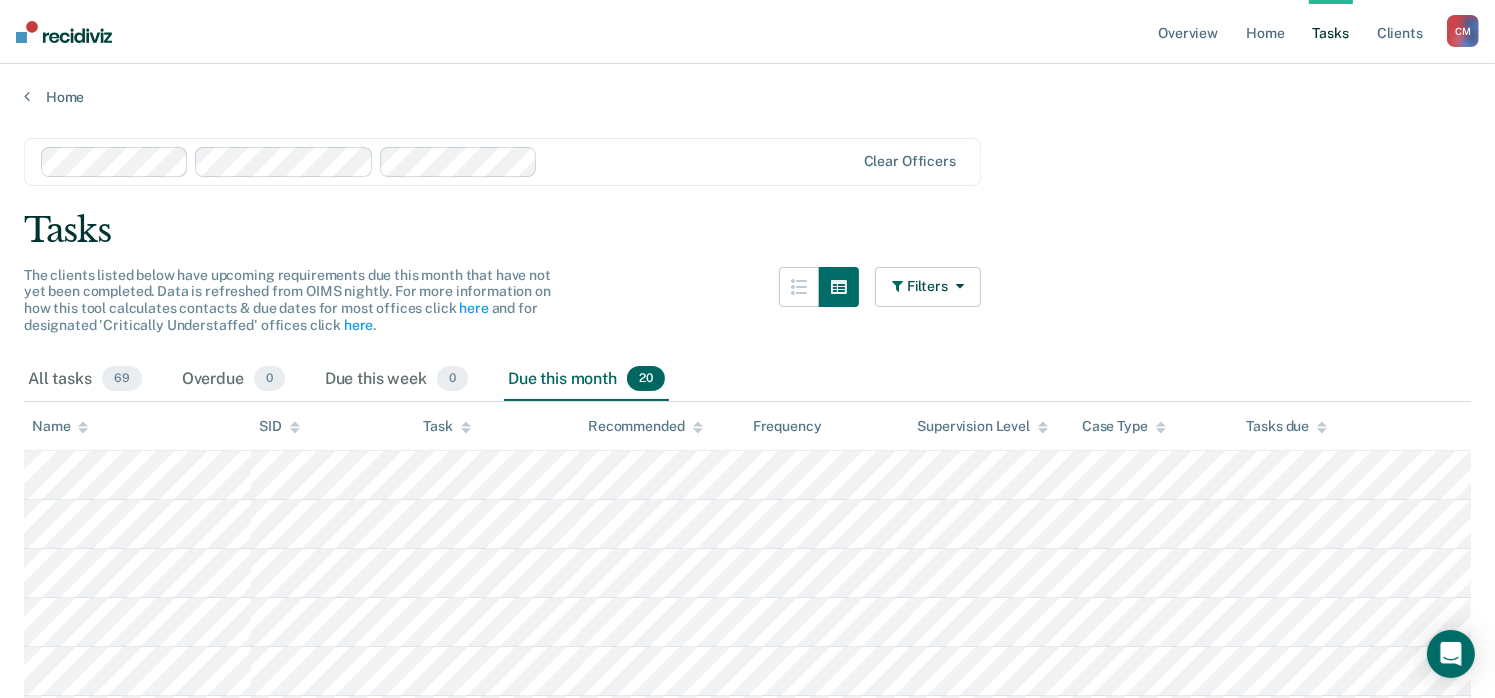 click on "The clients listed below have upcoming requirements due this month that have not yet been completed. Data is refreshed from OIMS nightly. For more information on how this tool calculates contacts & due dates for most offices click   here   and for designated 'Critically Understaffed' offices click   here .  Filters Contact Type Collateral Contact 4 ONLY Home Contact, Sch. 12 ONLY Home Contact, Unsch. 0 ONLY Home Contact, Misc. 1 ONLY In-Custody Contact 6 ONLY Office Contact 1 ONLY Field Contact, Sch. 0 ONLY Field Contact, Unsch. 0 ONLY Electronic Contact, Sch. 0 ONLY Electronic Contact, Unsch. 0 ONLY Electronic or Office Contact 42 ONLY Generic Contact 3 ONLY Assessments 151 ONLY Supervision Level Annual 0 ONLY Low 132 ONLY Low-Moderate 73 ONLY Moderate 2 ONLY High 5 ONLY In-custody 6 ONLY Case Type Regular 211 ONLY Annual 0 ONLY Sex offender 1 ONLY Substance abuse - phase 1 0 ONLY Substance abuse - phase 2 3 ONLY Substance abuse - phase 3 0 ONLY Mentally ill 0 ONLY Intellectually disabled 0 ONLY 2 ONLY 3 0 0" at bounding box center (502, 312) 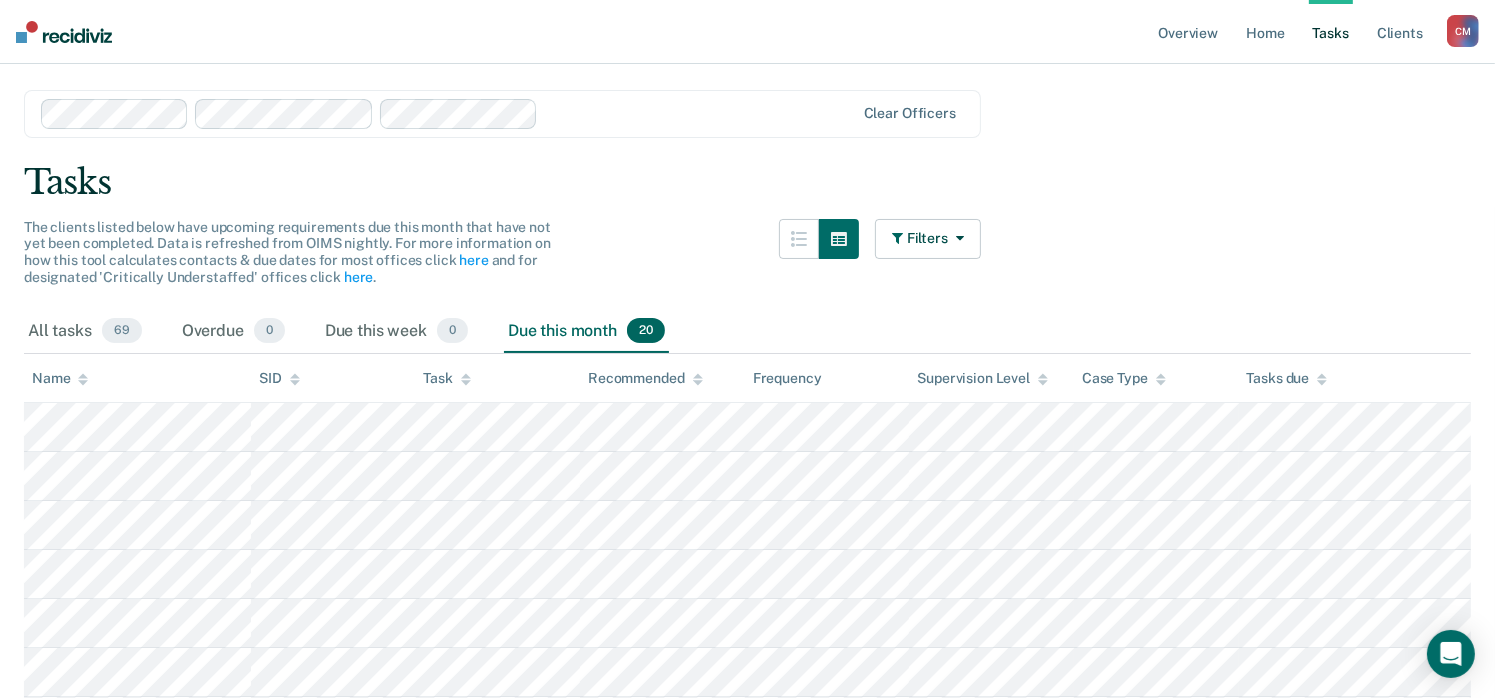 scroll, scrollTop: 0, scrollLeft: 0, axis: both 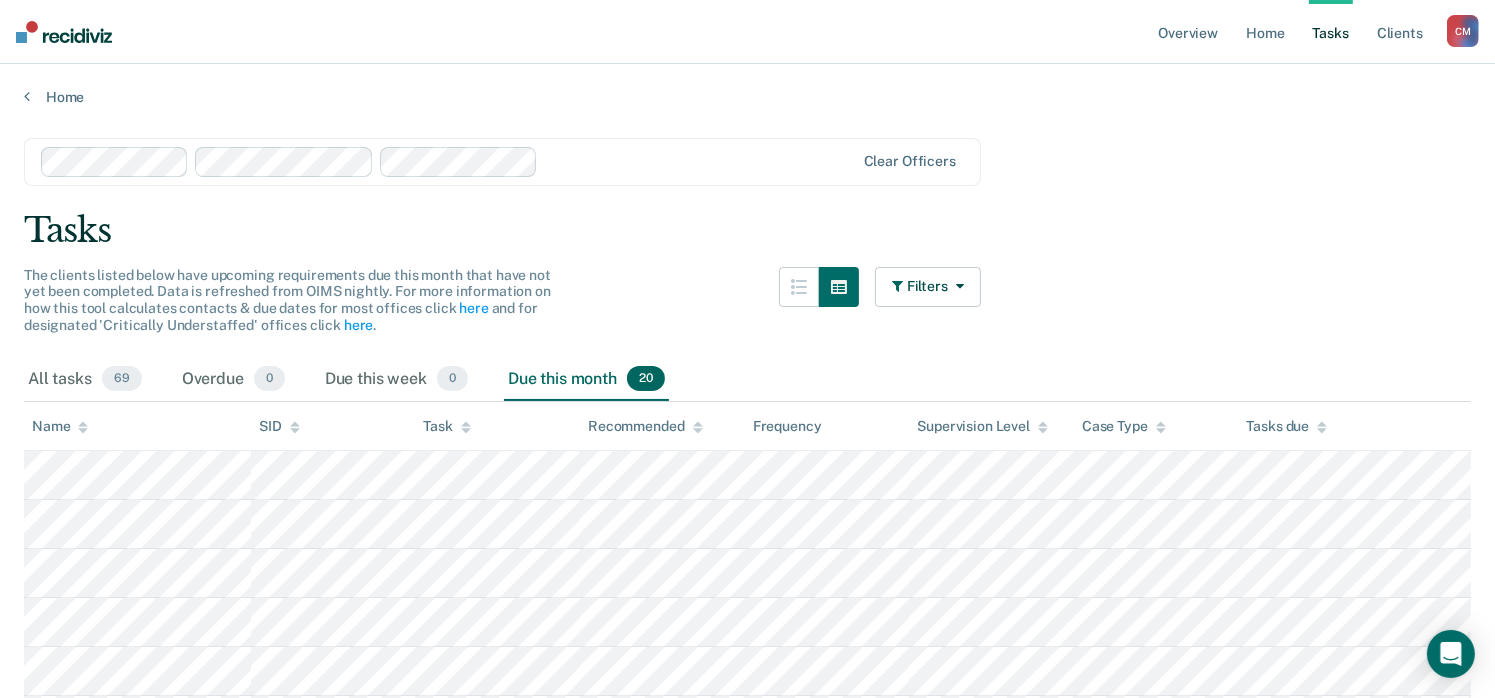 click on "The clients listed below have upcoming requirements due this month that have not yet been completed. Data is refreshed from OIMS nightly. For more information on how this tool calculates contacts & due dates for most offices click   here   and for designated 'Critically Understaffed' offices click   here .  Filters Contact Type Collateral Contact 4 ONLY Home Contact, Sch. 12 ONLY Home Contact, Unsch. 0 ONLY Home Contact, Misc. 1 ONLY In-Custody Contact 6 ONLY Office Contact 1 ONLY Field Contact, Sch. 0 ONLY Field Contact, Unsch. 0 ONLY Electronic Contact, Sch. 0 ONLY Electronic Contact, Unsch. 0 ONLY Electronic or Office Contact 42 ONLY Generic Contact 3 ONLY Assessments 151 ONLY Supervision Level Annual 0 ONLY Low 132 ONLY Low-Moderate 73 ONLY Moderate 2 ONLY High 5 ONLY In-custody 6 ONLY Case Type Regular 211 ONLY Annual 0 ONLY Sex offender 1 ONLY Substance abuse - phase 1 0 ONLY Substance abuse - phase 2 3 ONLY Substance abuse - phase 3 0 ONLY Mentally ill 0 ONLY Intellectually disabled 0 ONLY 2 ONLY 3 0 0" at bounding box center [502, 312] 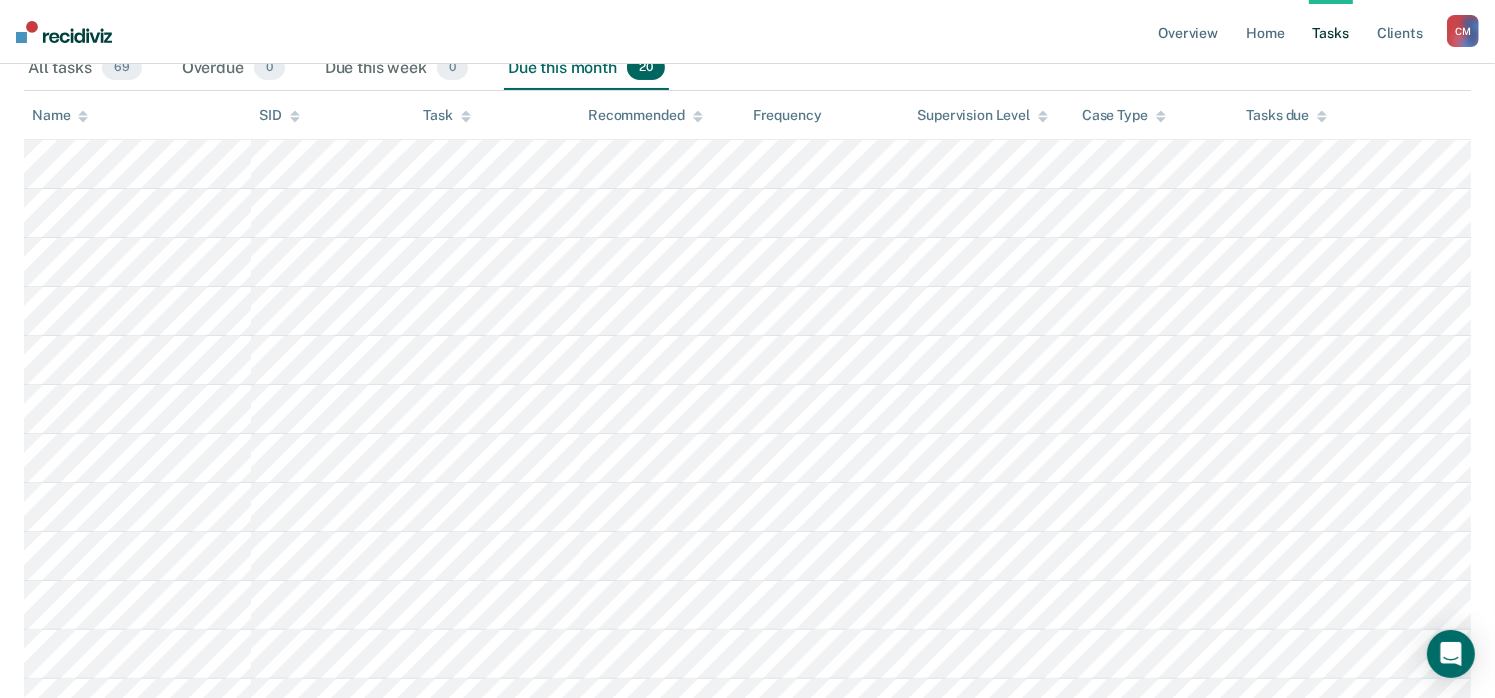 scroll, scrollTop: 0, scrollLeft: 0, axis: both 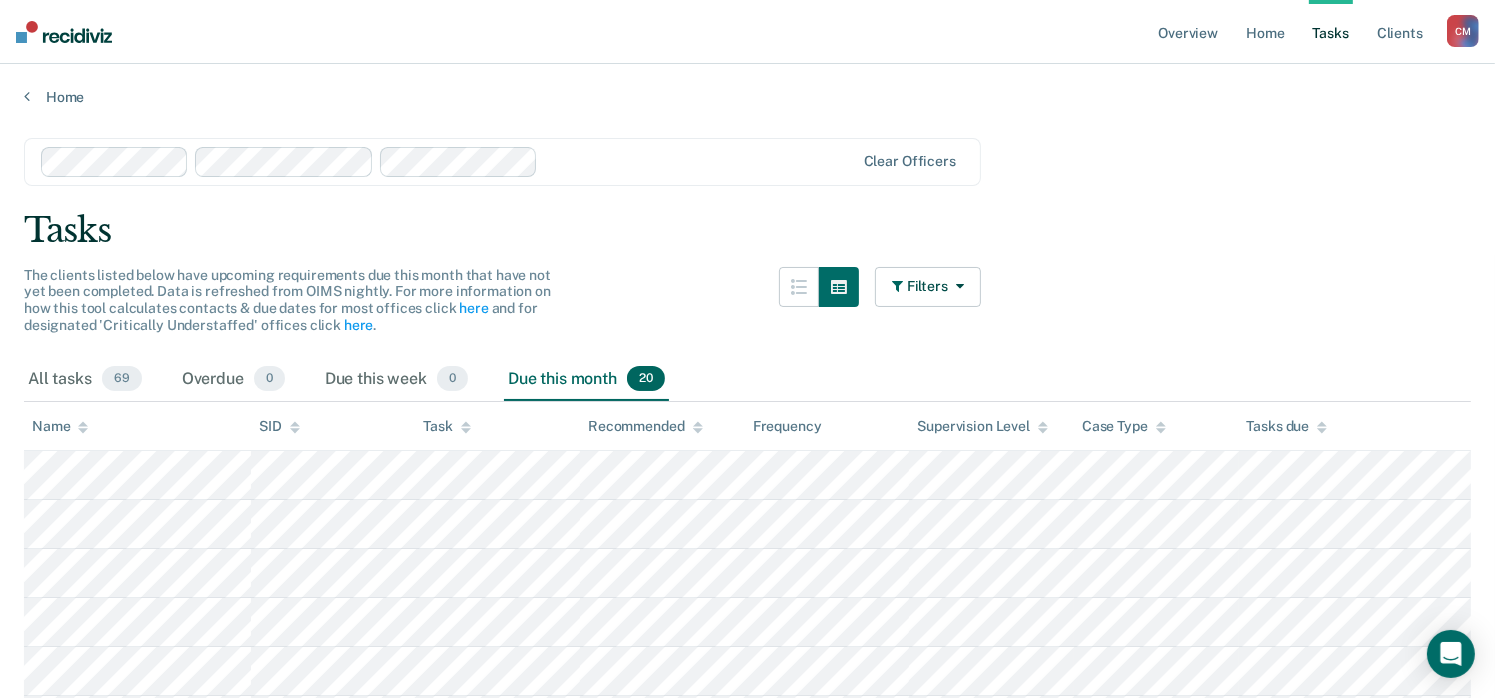 click on "Tasks" at bounding box center (747, 230) 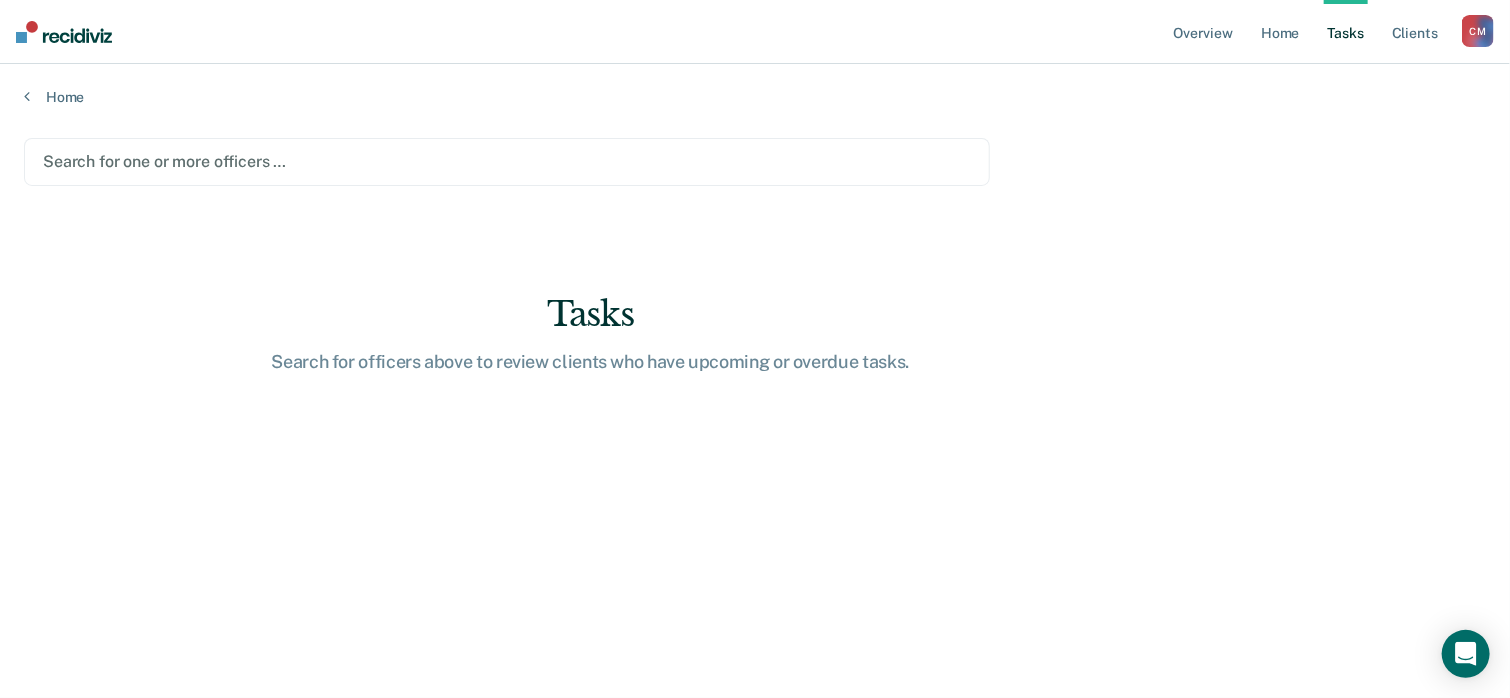 click at bounding box center [507, 161] 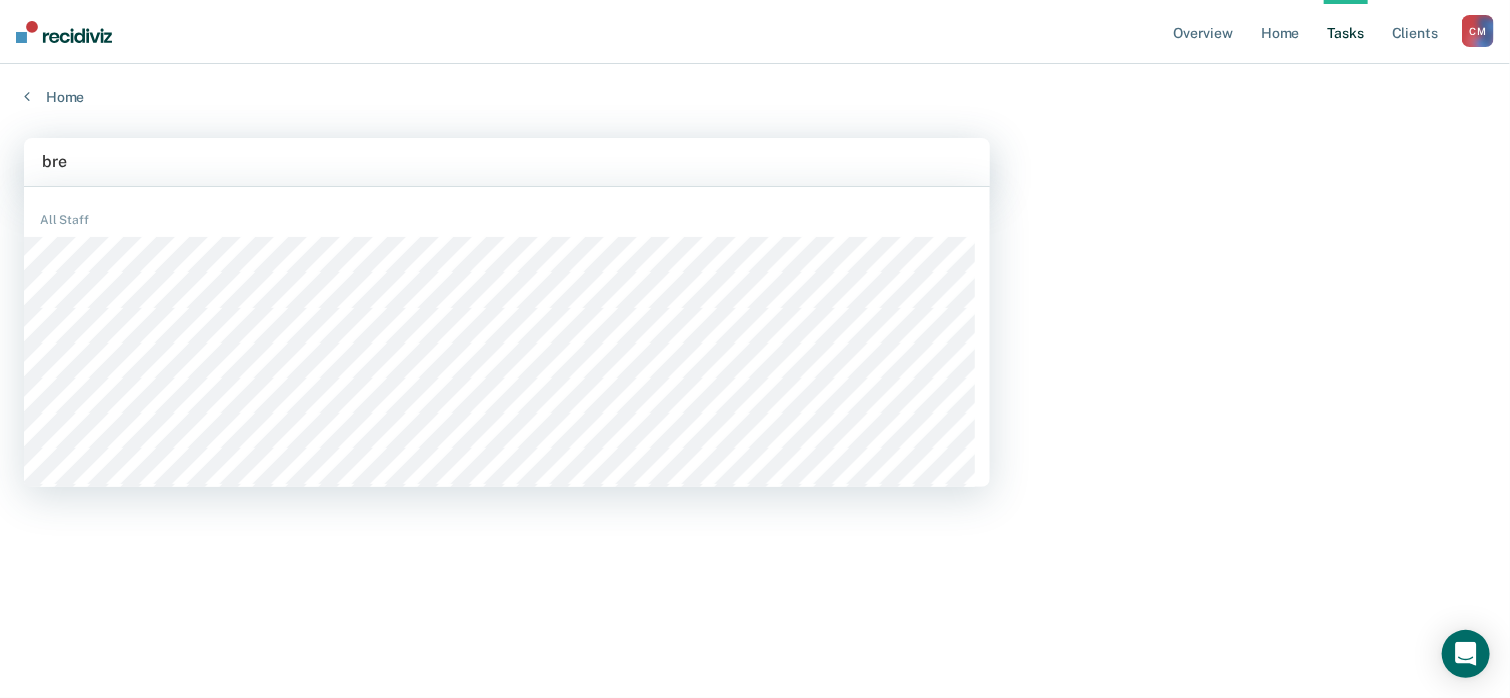 type on "bren" 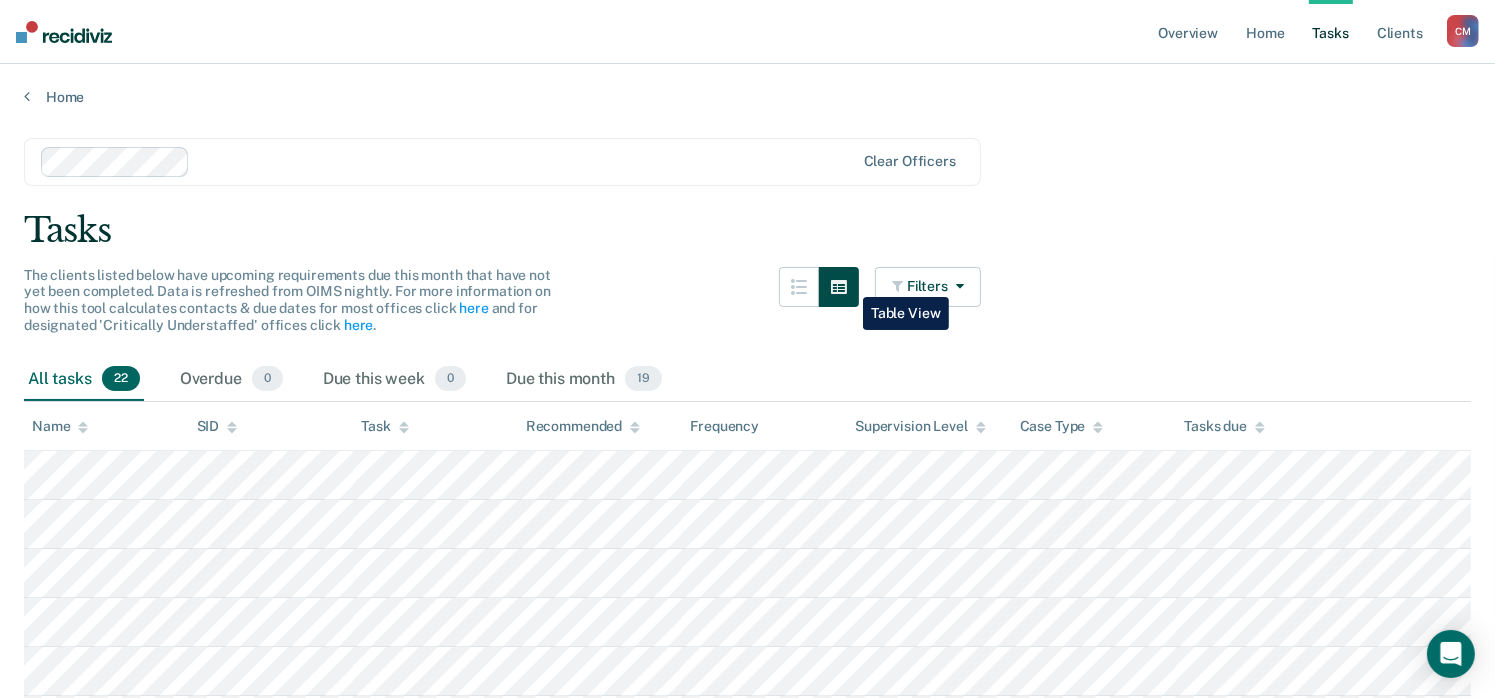click 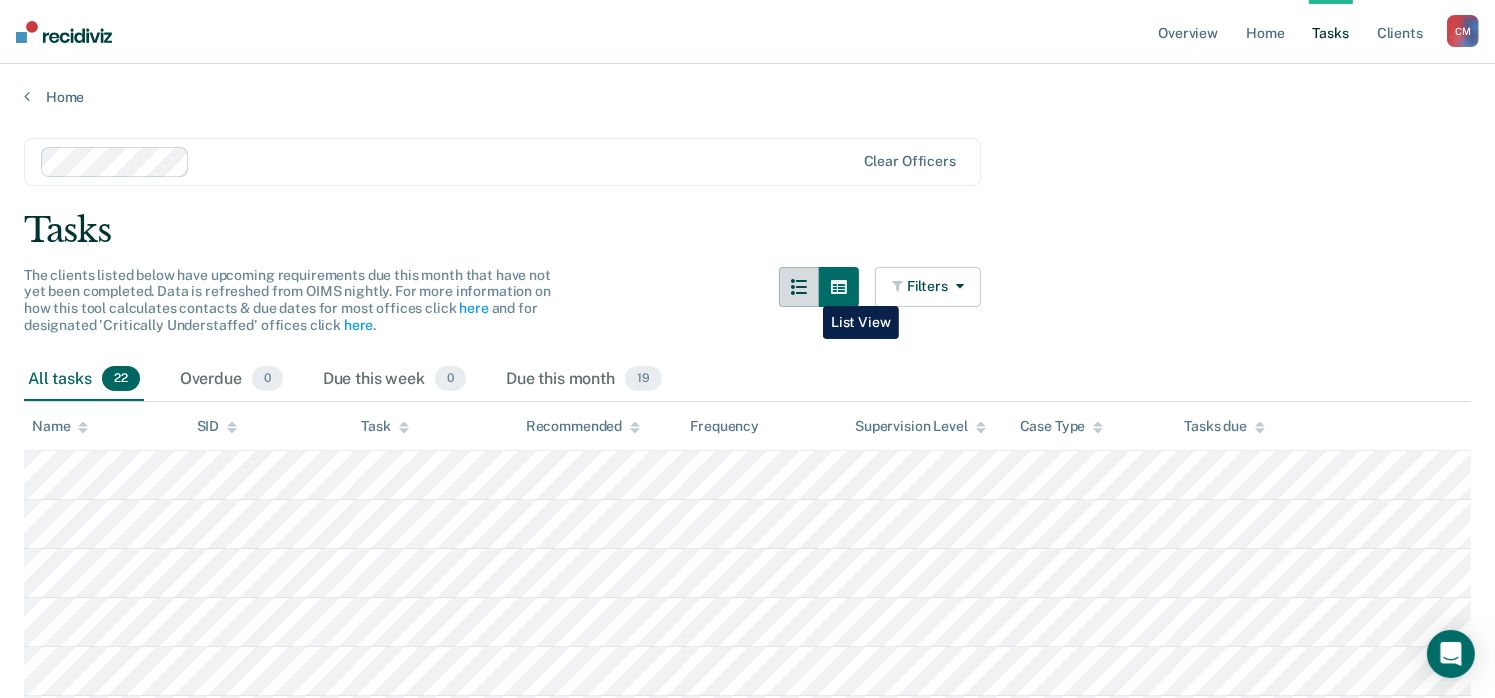 click 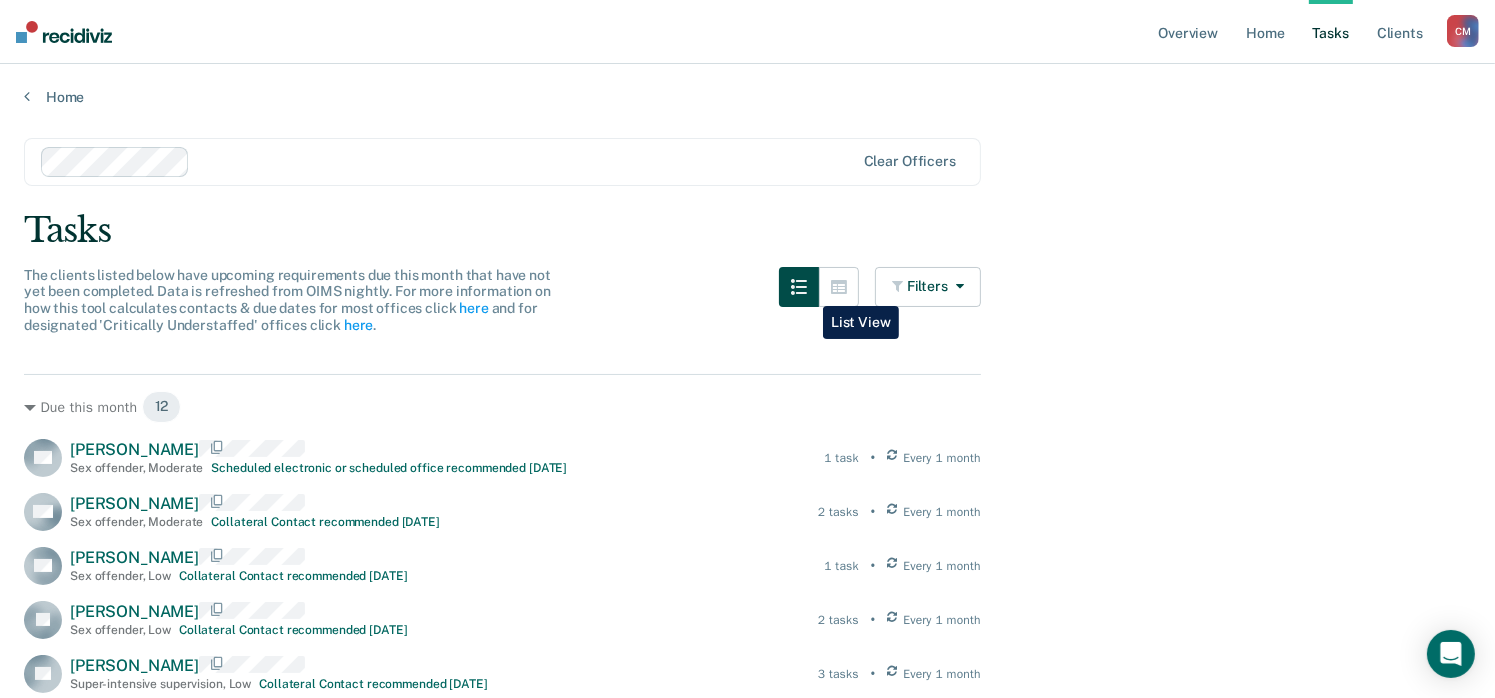 click 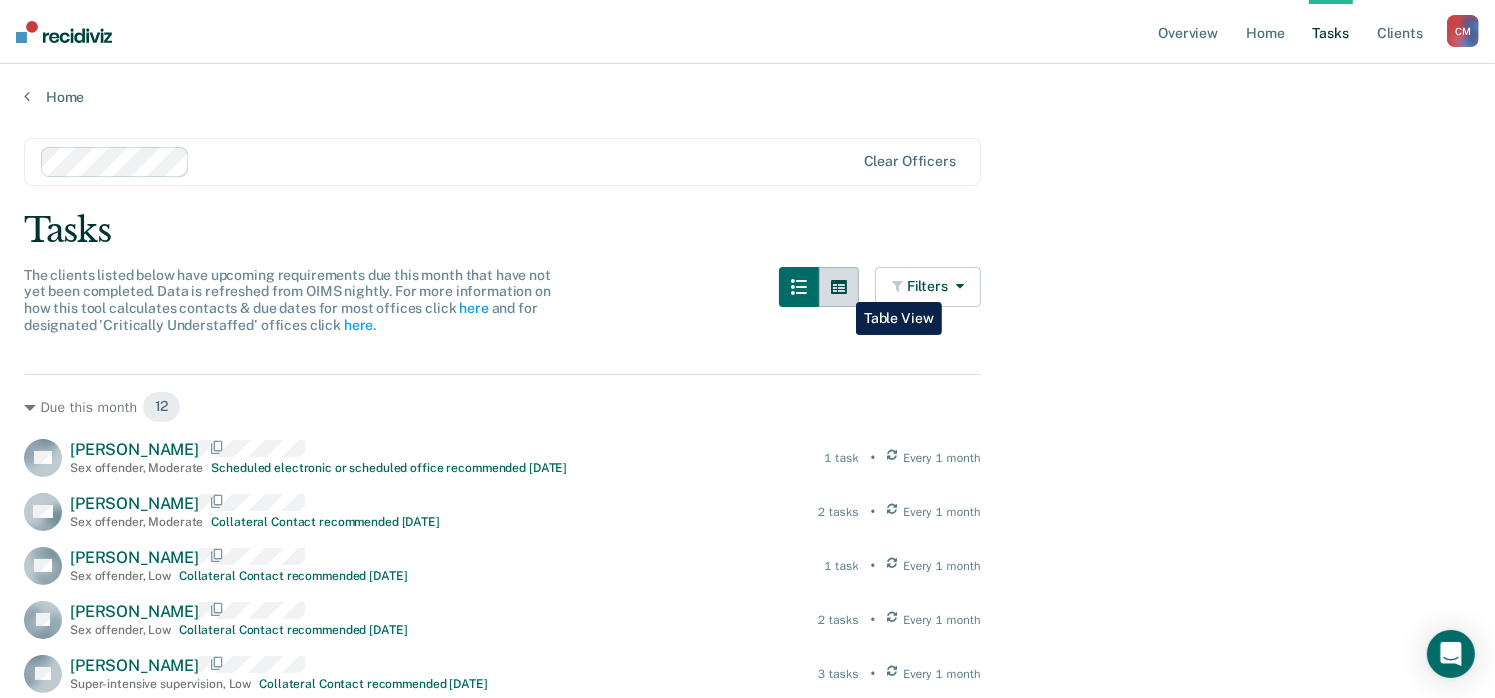 click 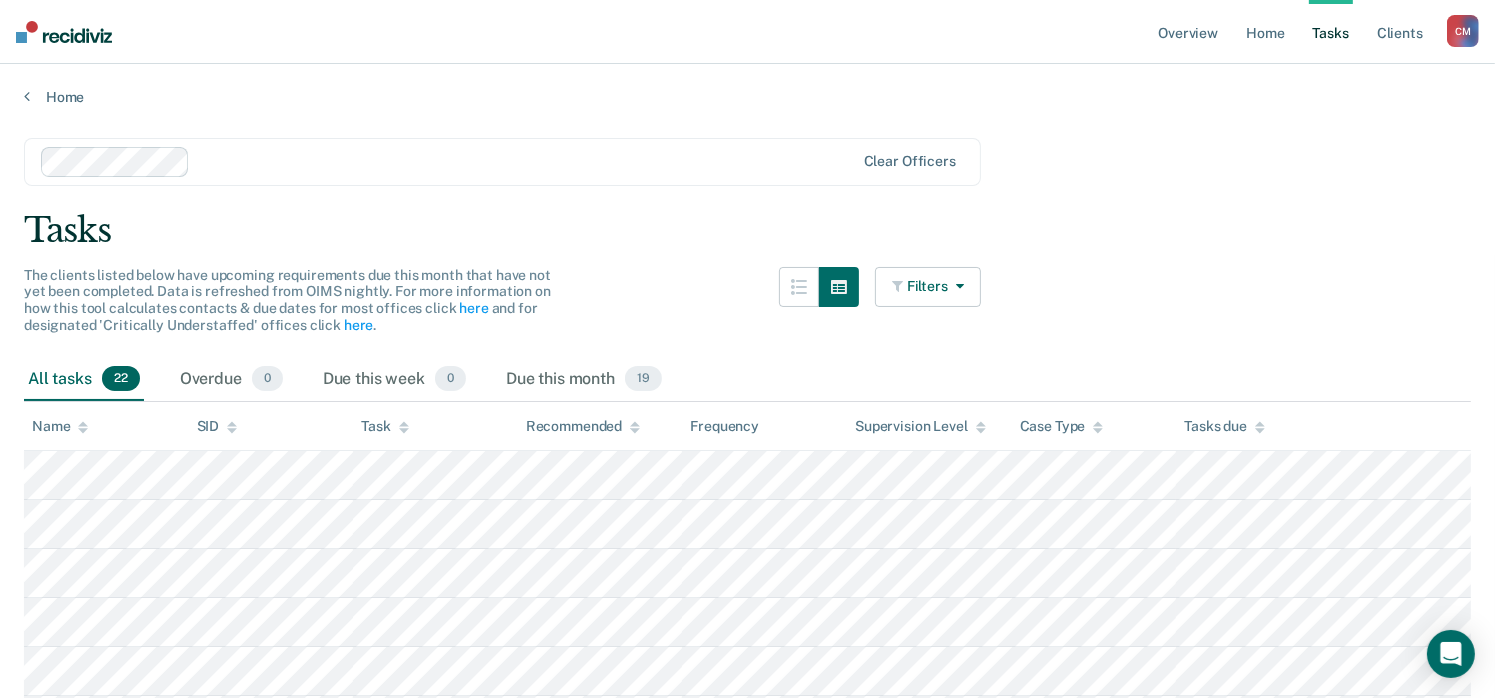 click at bounding box center [956, 286] 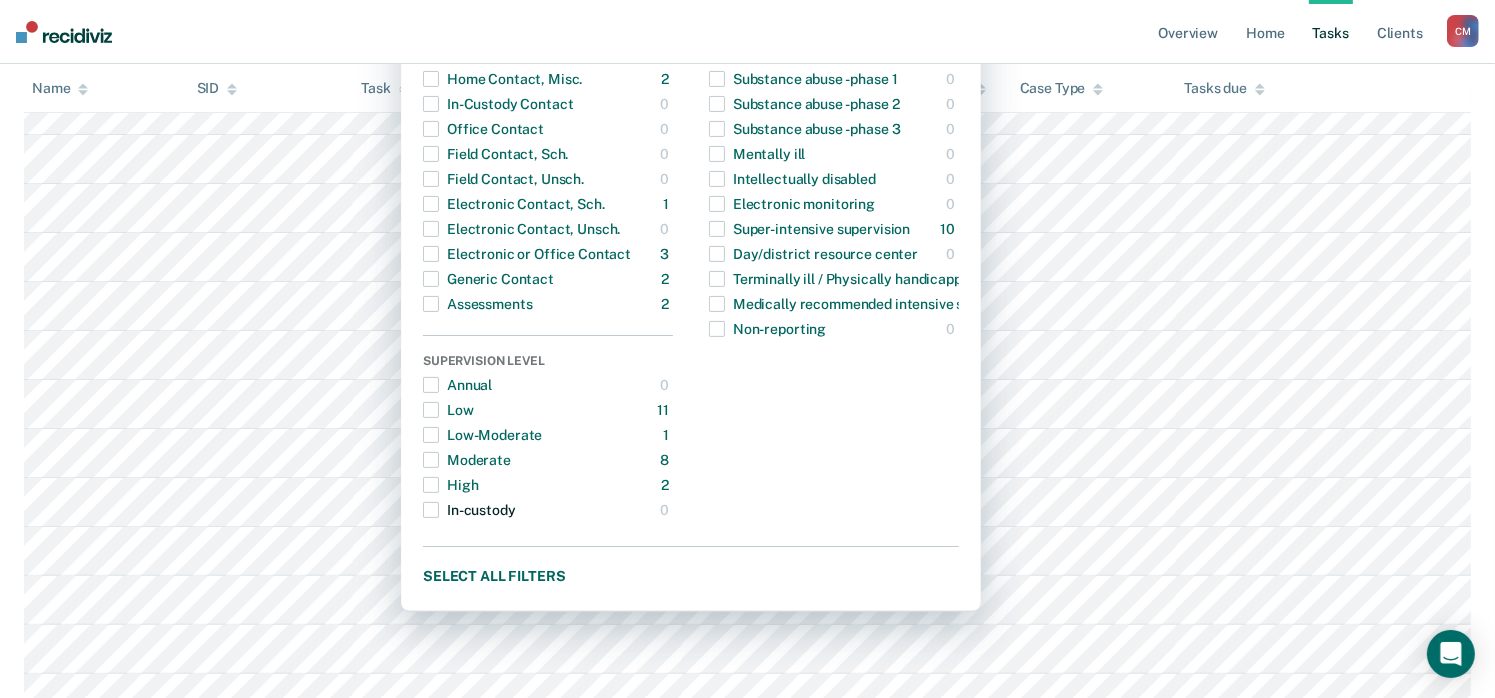 scroll, scrollTop: 400, scrollLeft: 0, axis: vertical 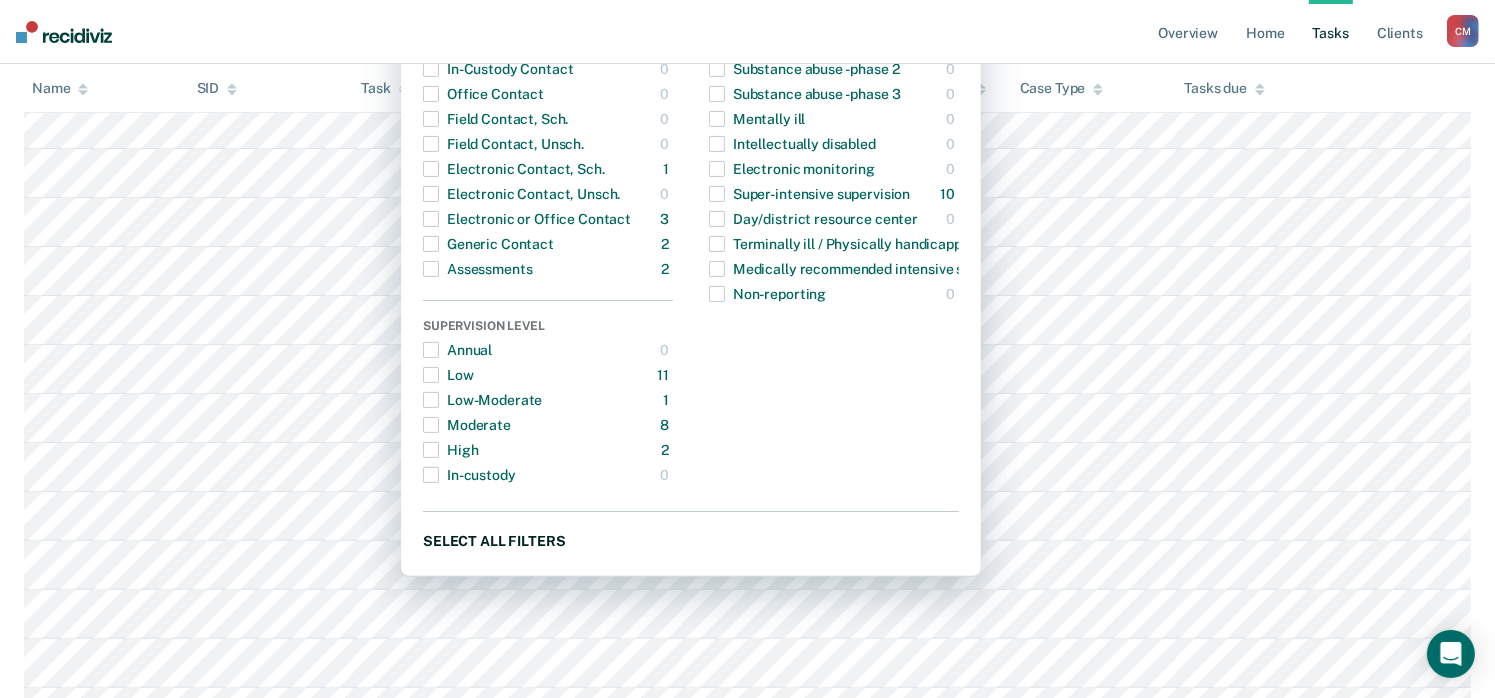 click on "Select all filters" at bounding box center [691, 540] 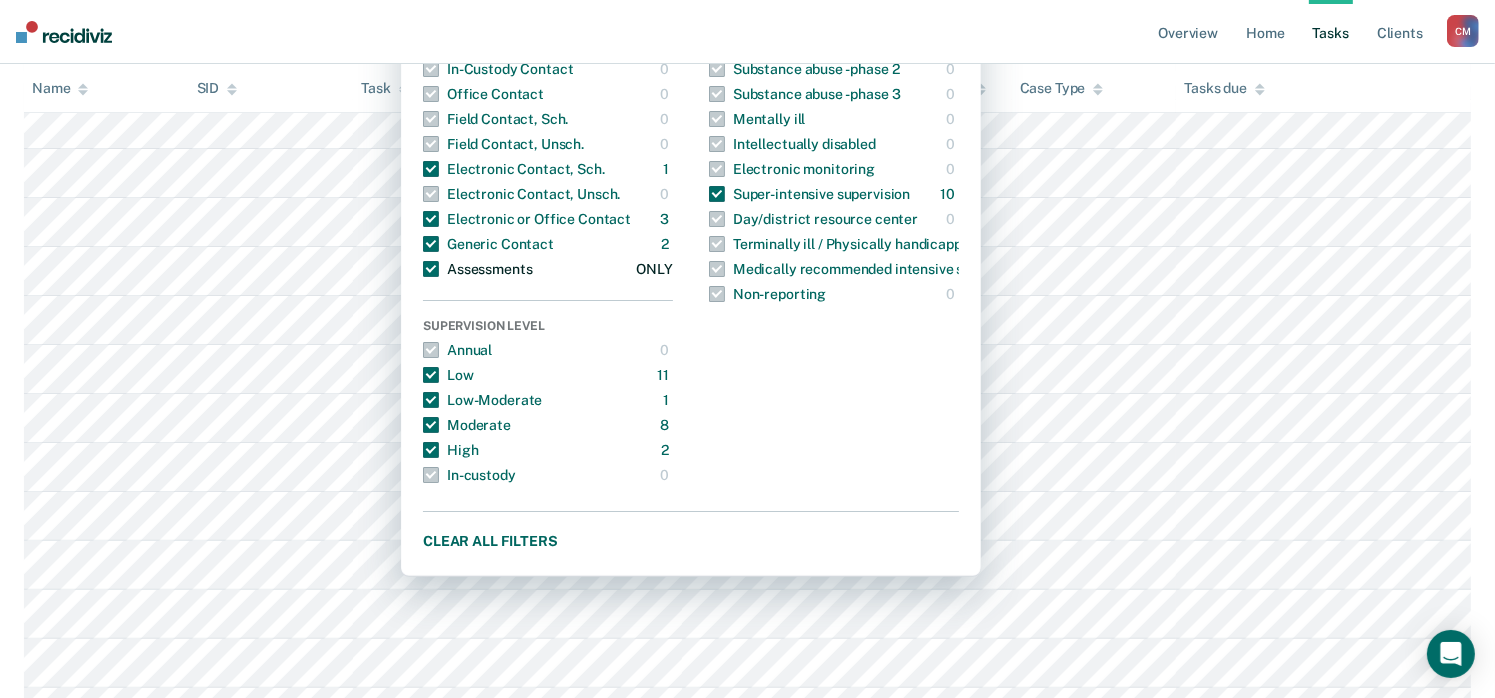 click at bounding box center [431, 269] 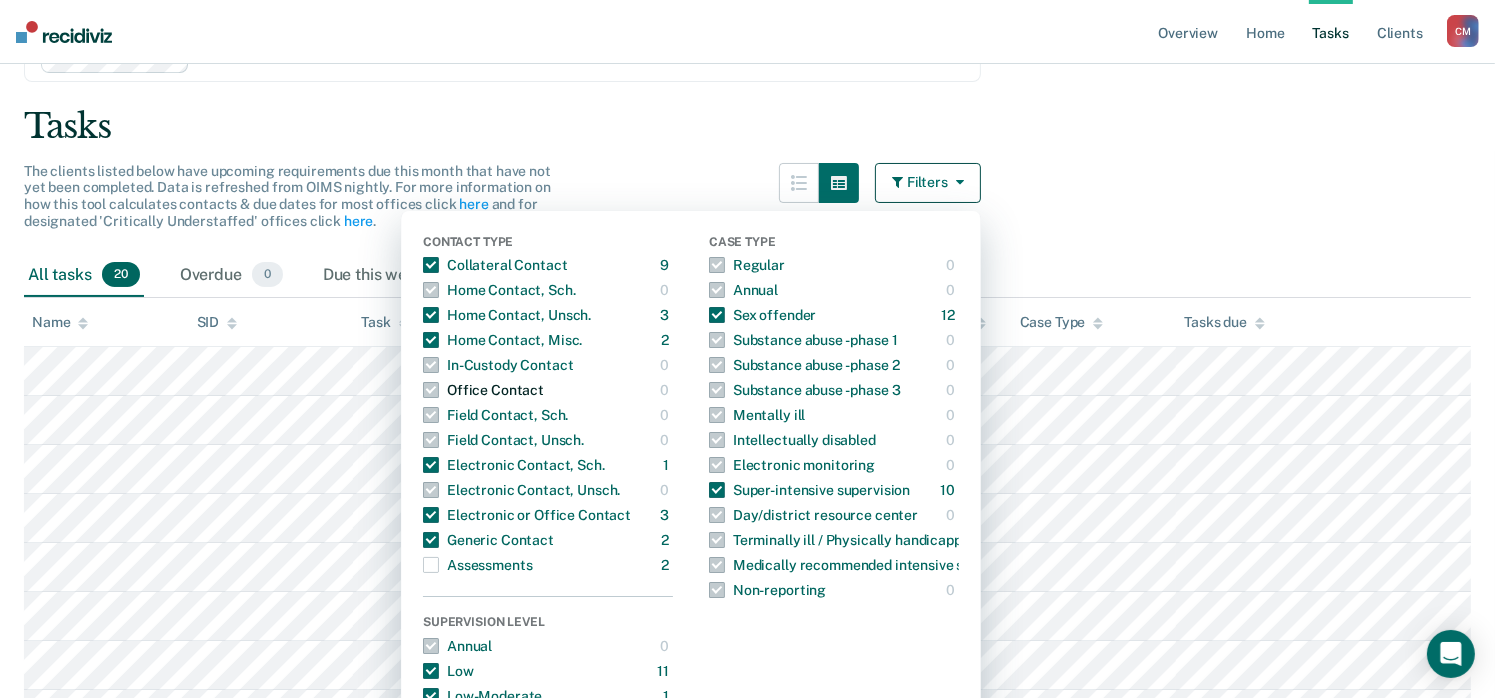 scroll, scrollTop: 0, scrollLeft: 0, axis: both 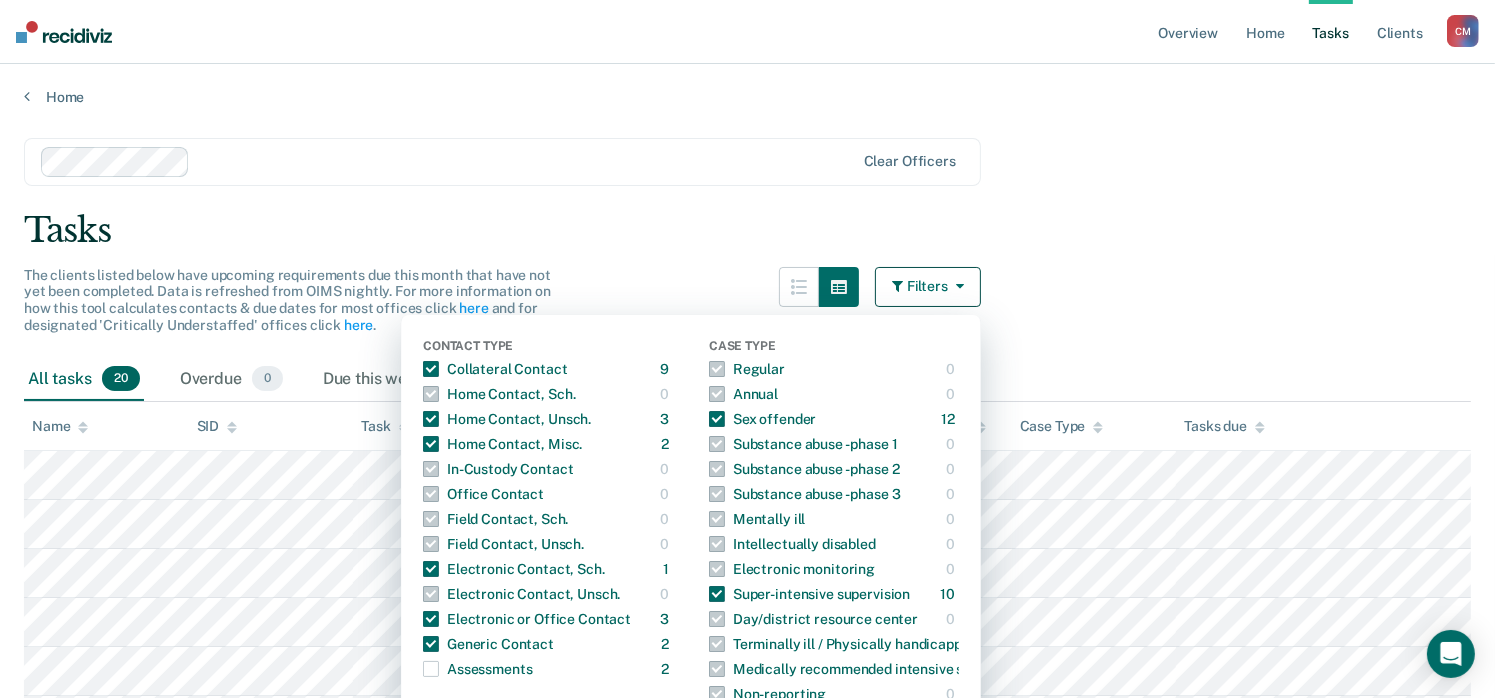 click on "Clear   officers Tasks The clients listed below have upcoming requirements due this month that have not yet been completed. Data is refreshed from OIMS nightly. For more information on how this tool calculates contacts & due dates for most offices click   here   and for designated 'Critically Understaffed' offices click   here .  Filters Contact Type Collateral Contact 9 ONLY Home Contact, Sch. 0 ONLY Home Contact, Unsch. 3 ONLY Home Contact, Misc. 2 ONLY In-Custody Contact 0 ONLY Office Contact 0 ONLY Field Contact, Sch. 0 ONLY Field Contact, Unsch. 0 ONLY Electronic Contact, Sch. 1 ONLY Electronic Contact, Unsch. 0 ONLY Electronic or Office Contact 3 ONLY Generic Contact 2 ONLY Assessments 2 ONLY Supervision Level Annual 0 ONLY Low 11 ONLY Low-Moderate 1 ONLY Moderate 8 ONLY High 2 ONLY In-custody 0 ONLY Case Type Regular 0 ONLY Annual 0 ONLY Sex offender 12 ONLY Substance abuse - phase 1 0 ONLY Substance abuse - phase 2 0 ONLY Substance abuse - phase 3 0 ONLY Mentally ill 0 ONLY Intellectually disabled 0 0" at bounding box center [747, 805] 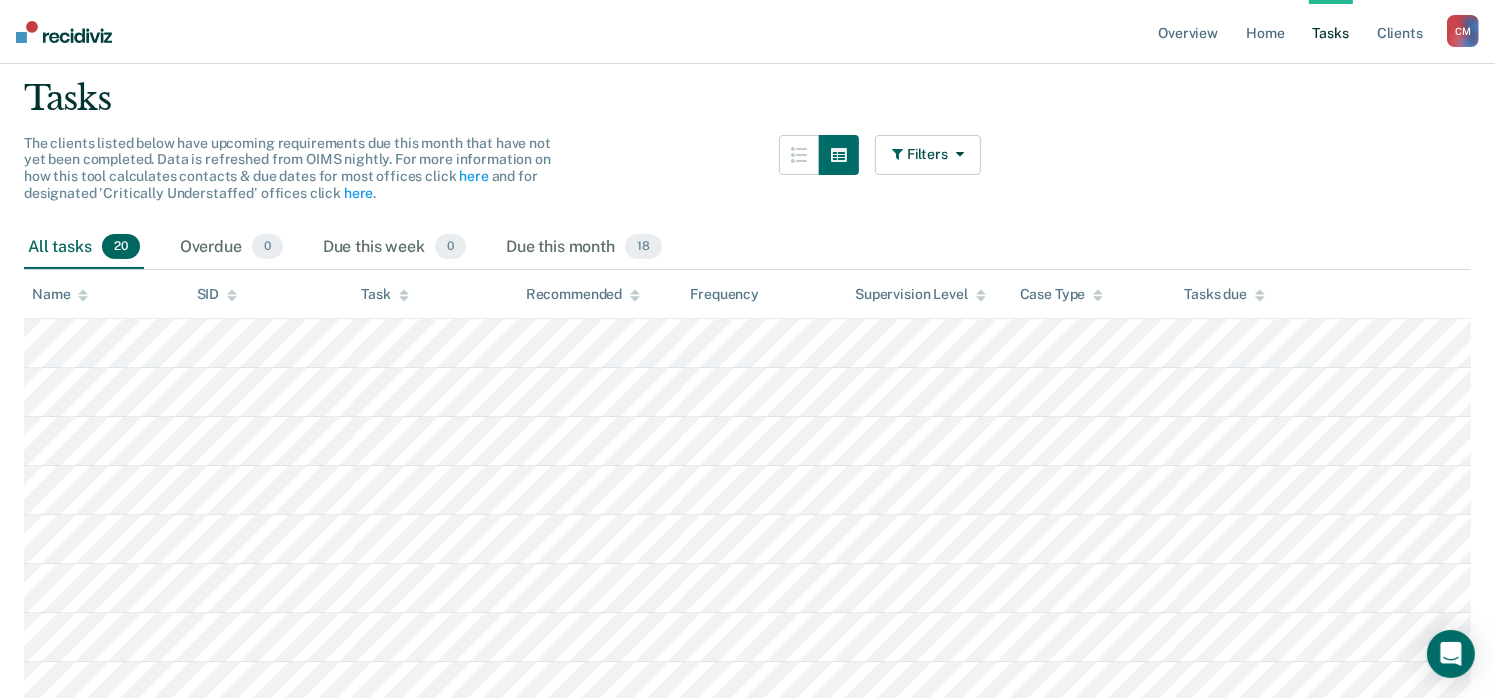 scroll, scrollTop: 32, scrollLeft: 0, axis: vertical 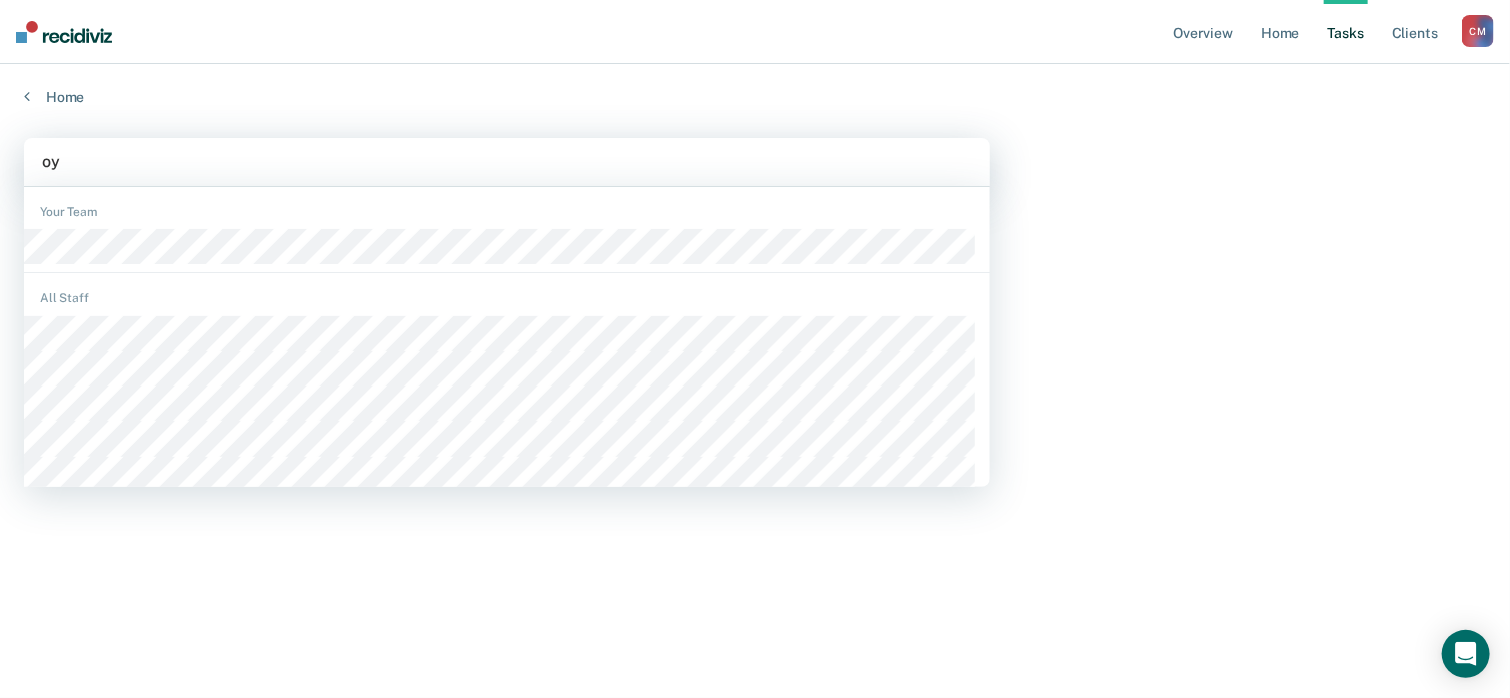 type on "oye" 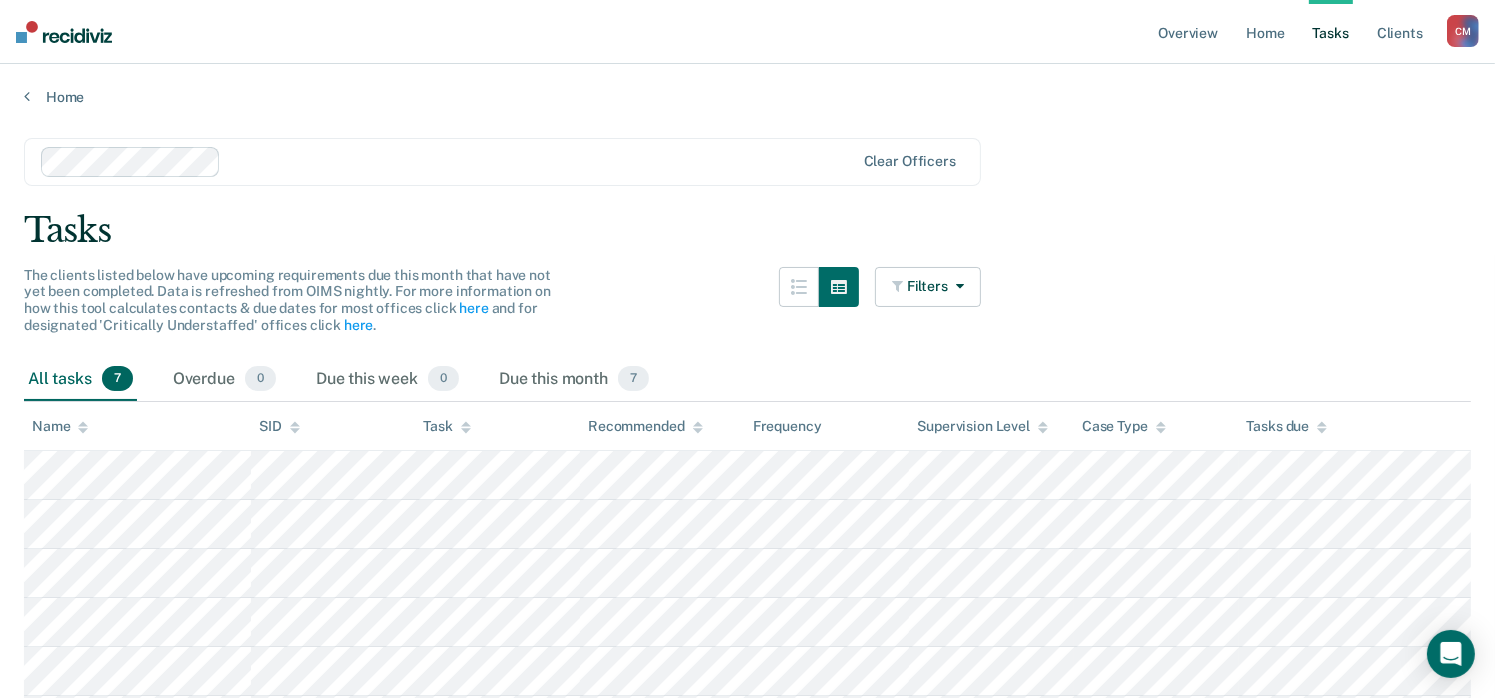 click on "Tasks" at bounding box center [747, 230] 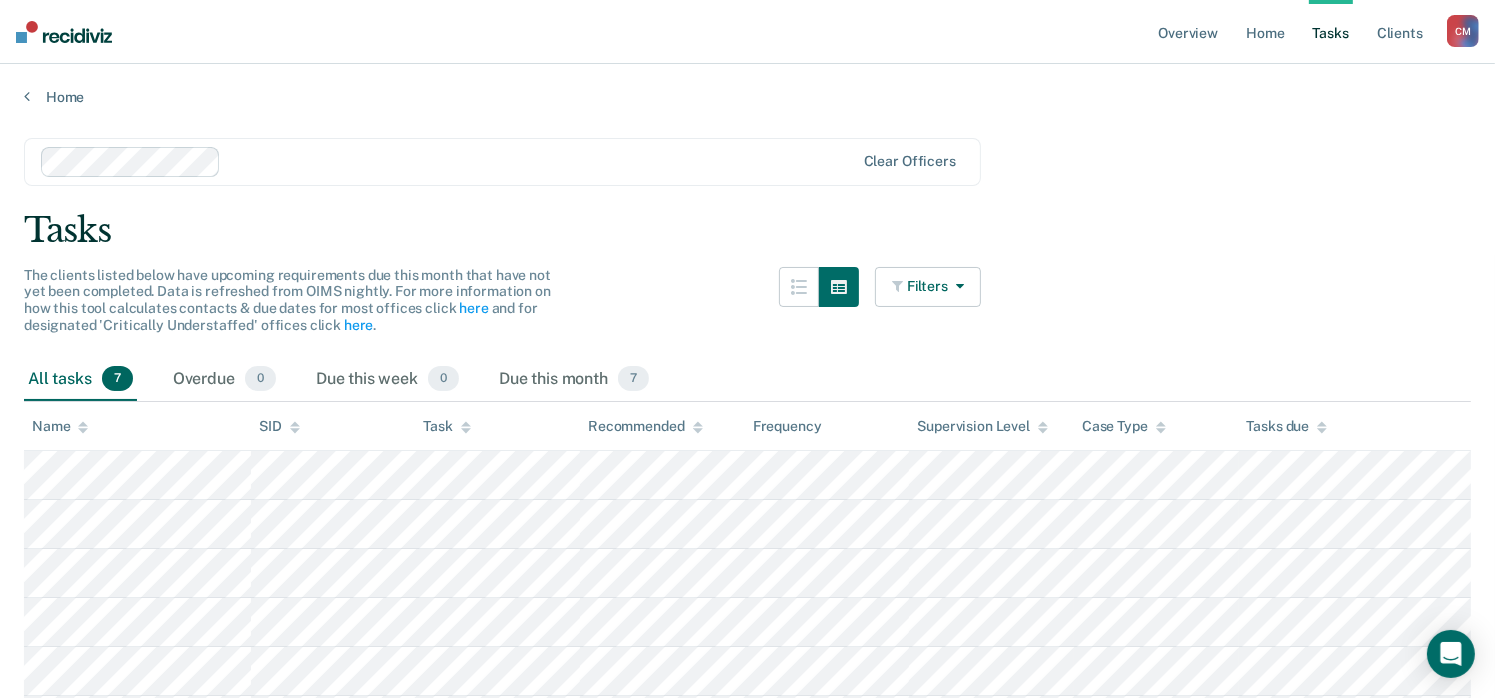 click at bounding box center (899, 286) 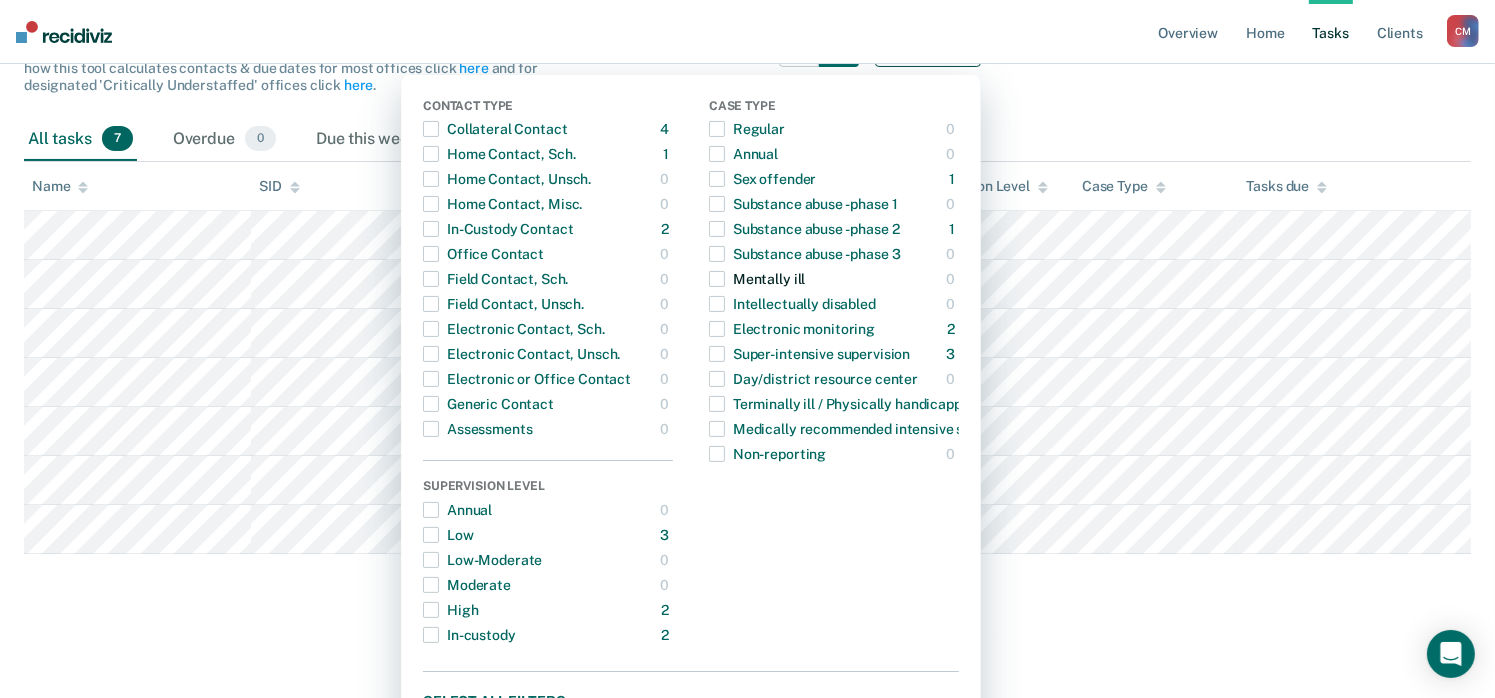 scroll, scrollTop: 277, scrollLeft: 0, axis: vertical 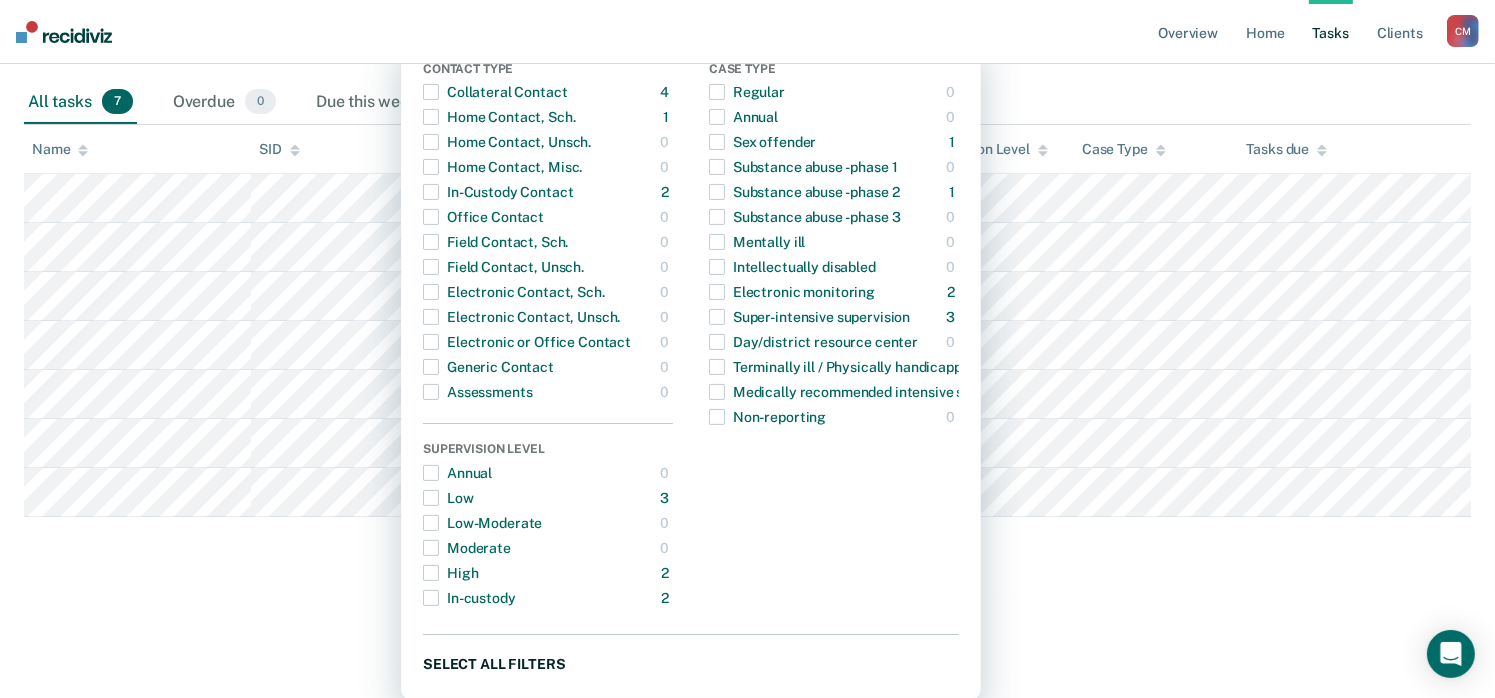 click on "Select all filters" at bounding box center (691, 663) 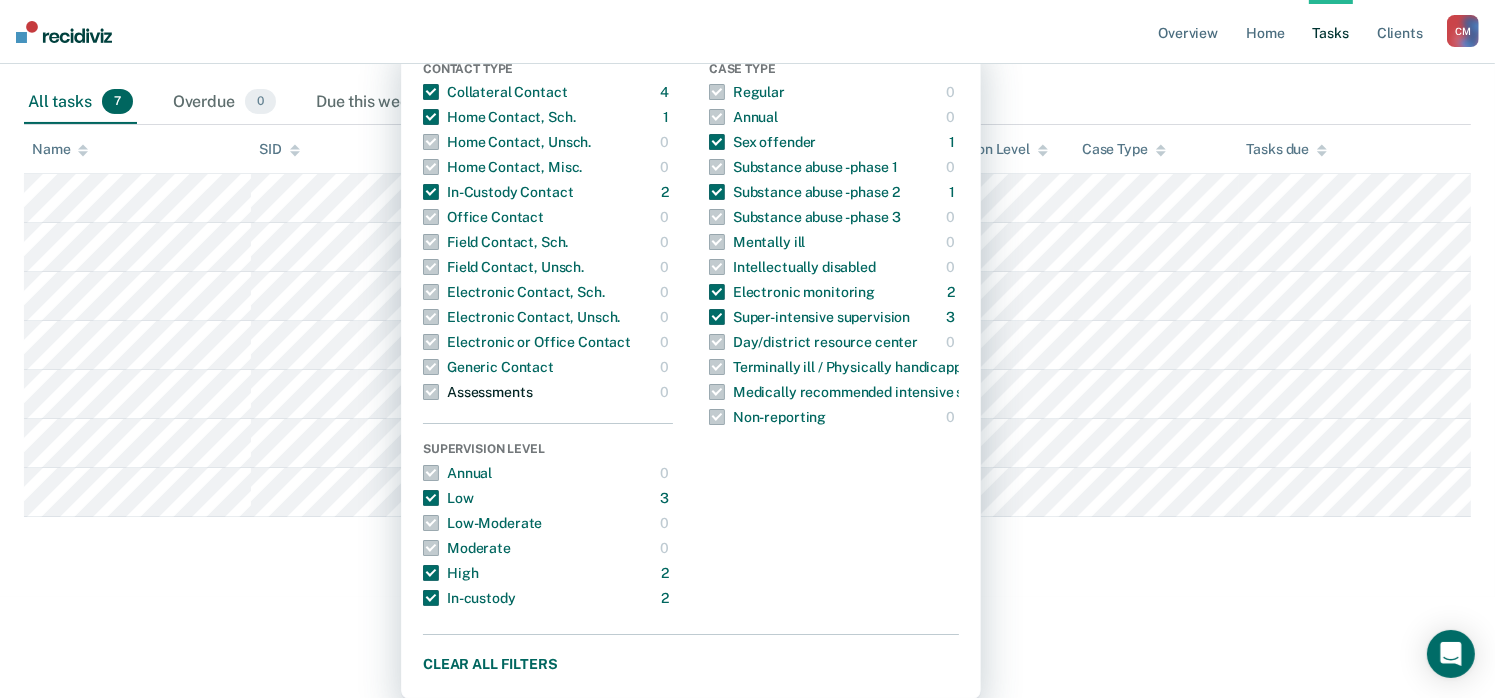 click at bounding box center [431, 392] 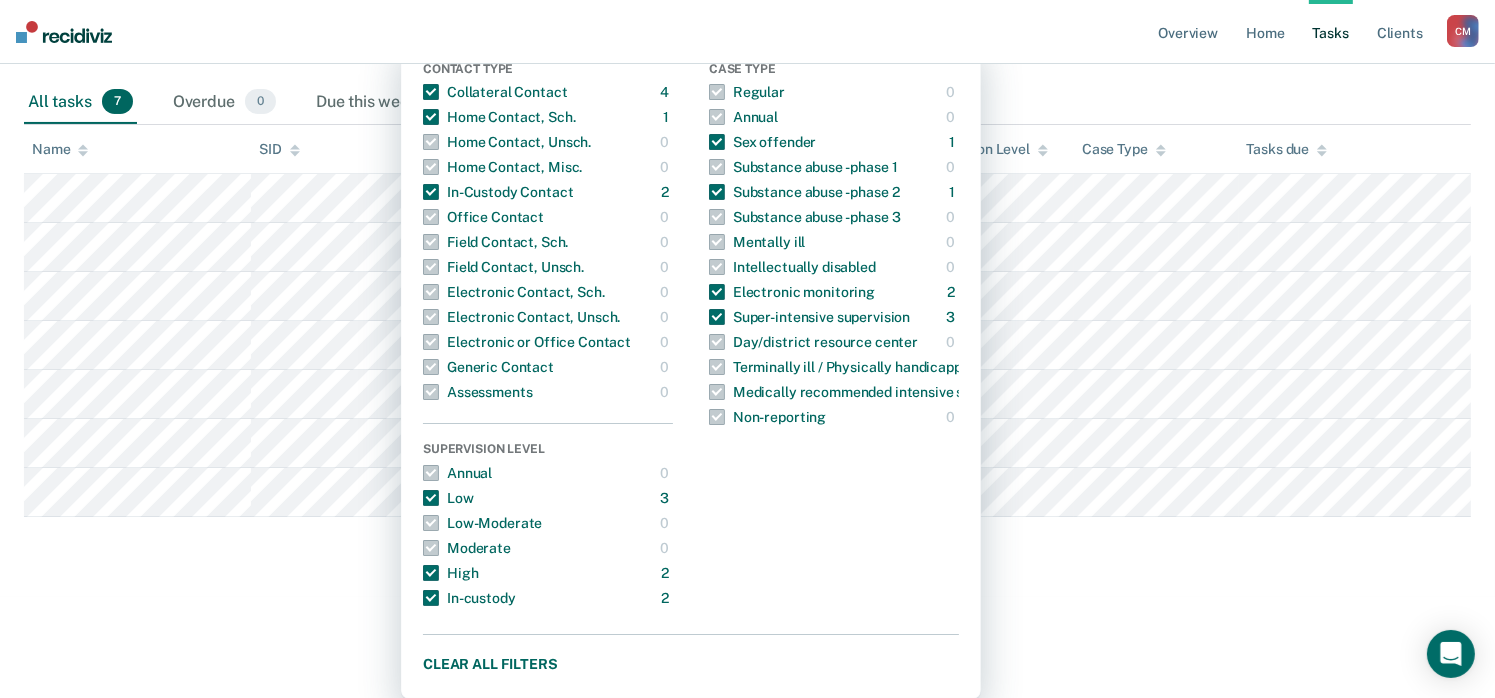 click on "Contact Type Collateral Contact 4 ONLY Home Contact, Sch. 1 ONLY Home Contact, Unsch. 0 ONLY Home Contact, Misc. 0 ONLY In-Custody Contact 2 ONLY Office Contact 0 ONLY Field Contact, Sch. 0 ONLY Field Contact, Unsch. 0 ONLY Electronic Contact, Sch. 0 ONLY Electronic Contact, Unsch. 0 ONLY Electronic or Office Contact 0 ONLY Generic Contact 0 ONLY Assessments 0 ONLY Supervision Level Annual 0 ONLY Low 3 ONLY Low-Moderate 0 ONLY Moderate 0 ONLY High 2 ONLY In-custody 2 ONLY" at bounding box center (548, 336) 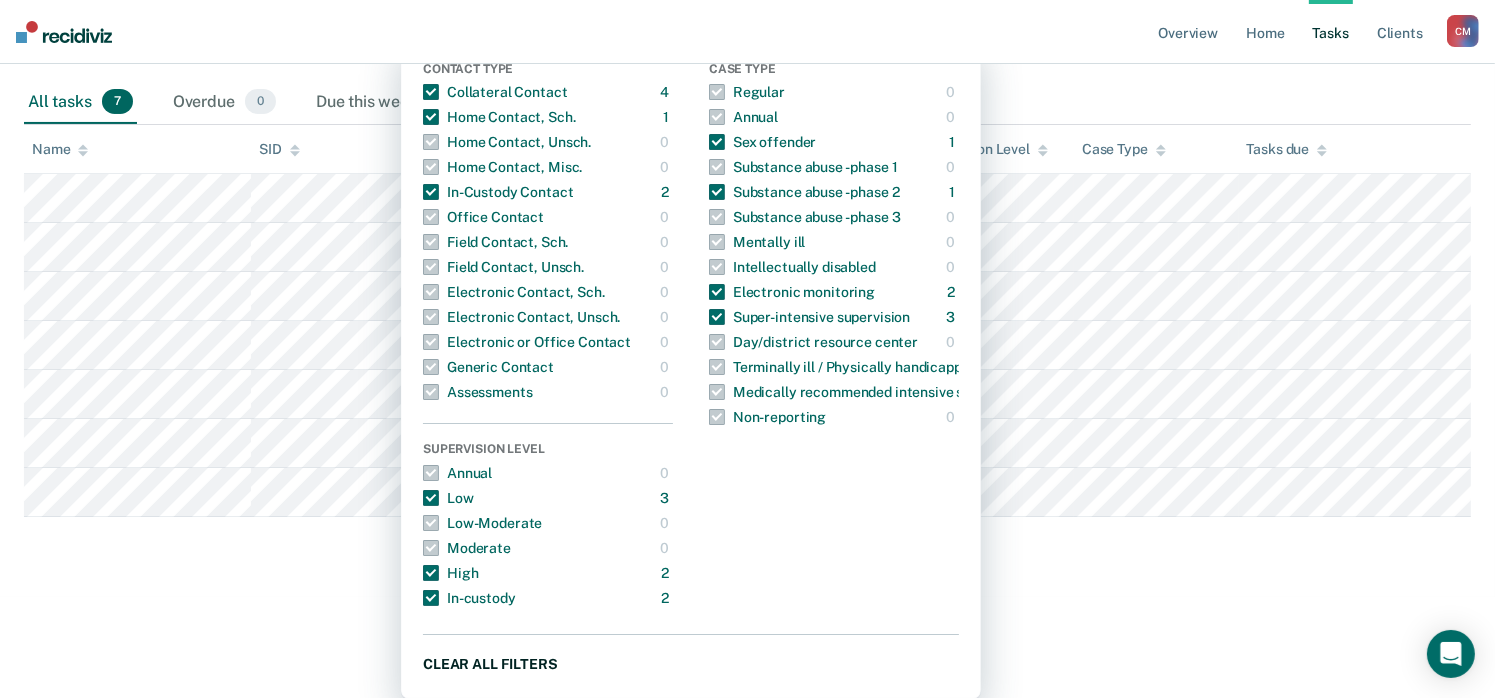 click on "Clear all filters" at bounding box center [691, 663] 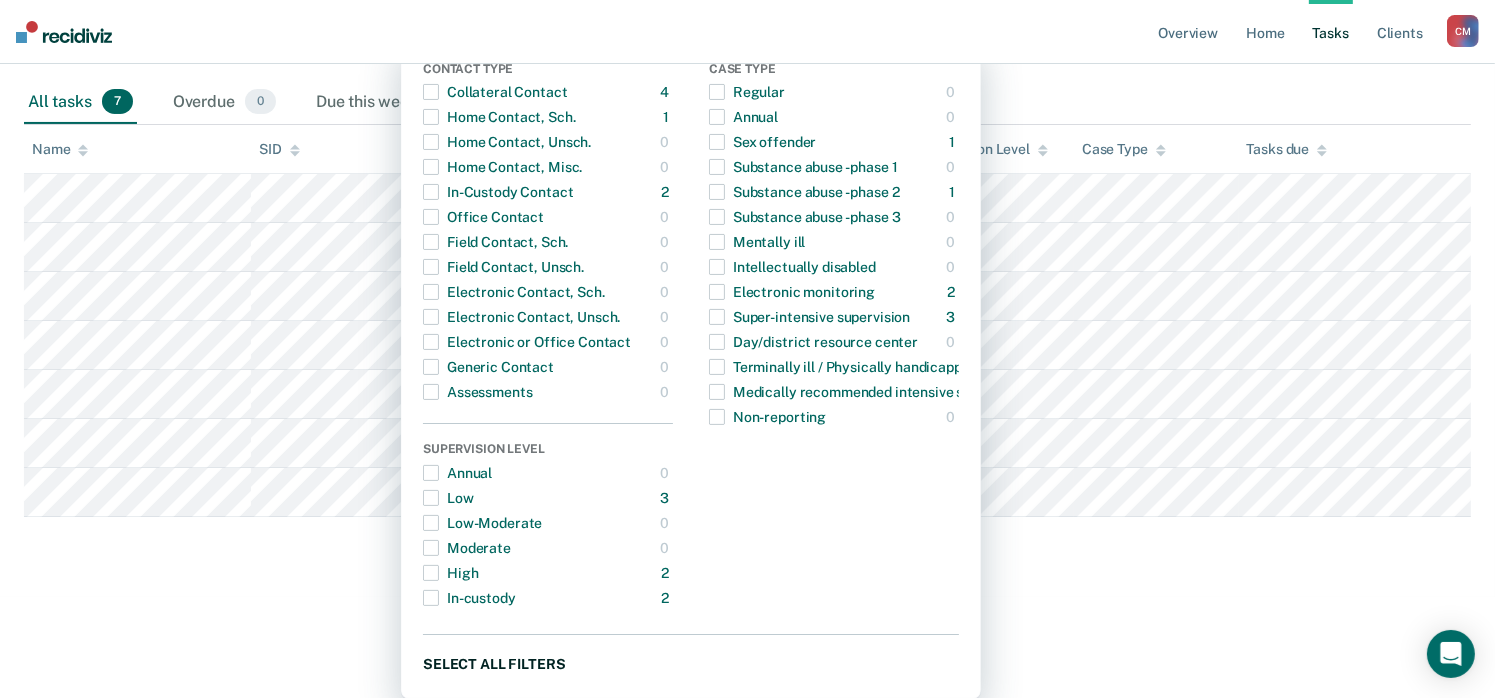 click on "Select all filters" at bounding box center [691, 663] 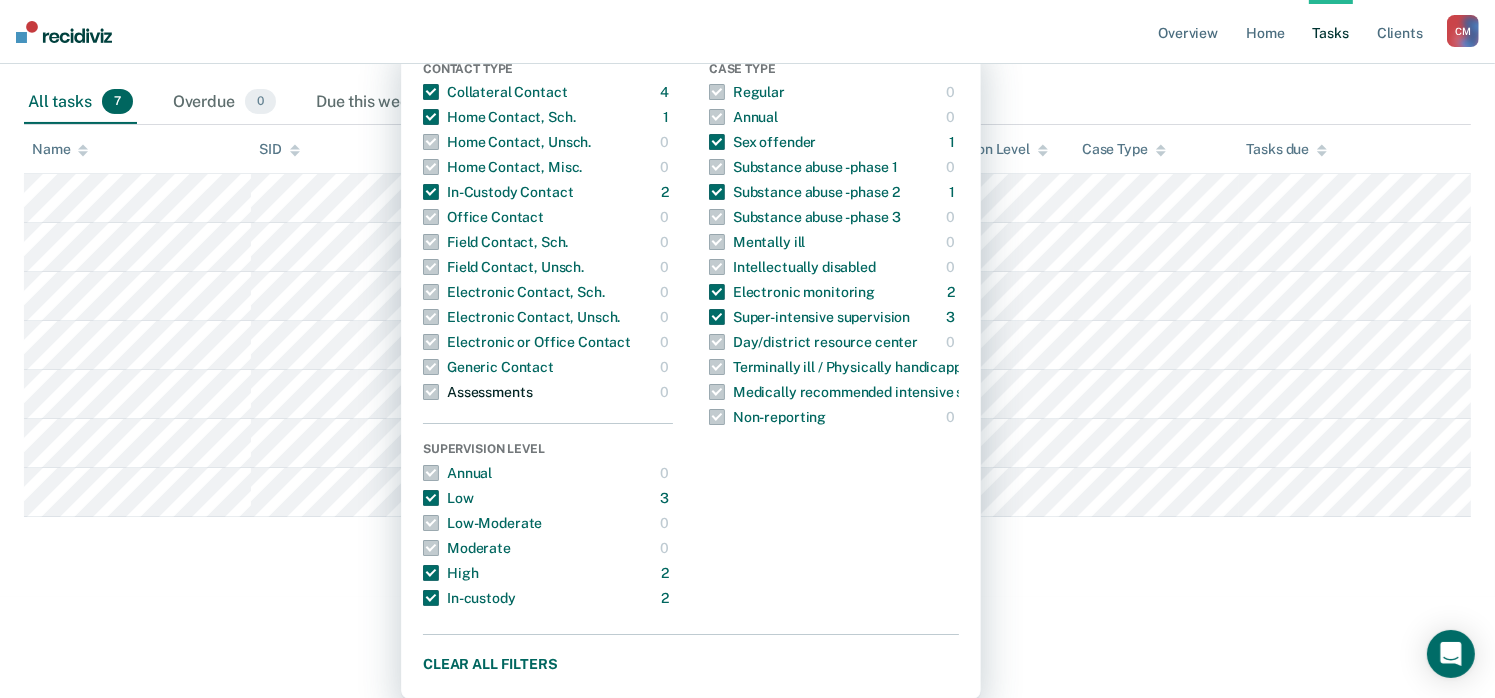 click at bounding box center [431, 392] 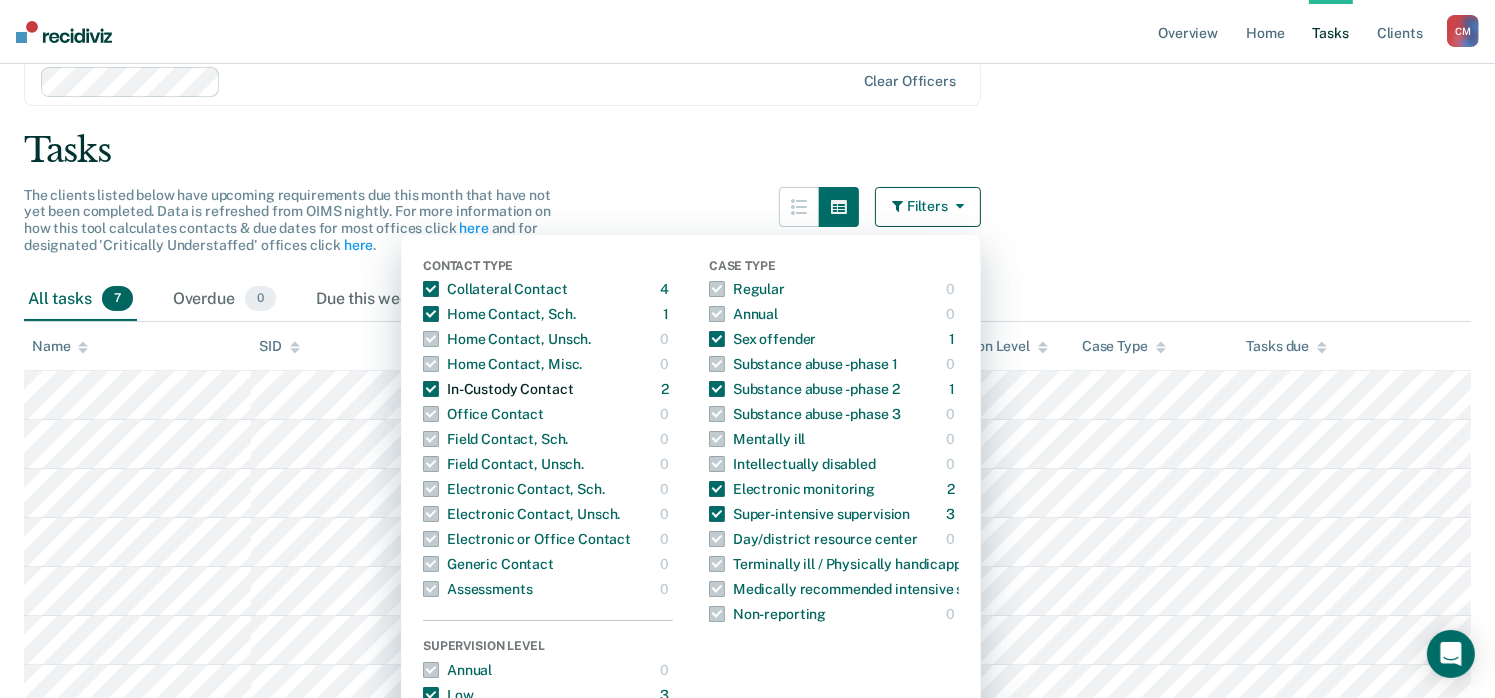 scroll, scrollTop: 77, scrollLeft: 0, axis: vertical 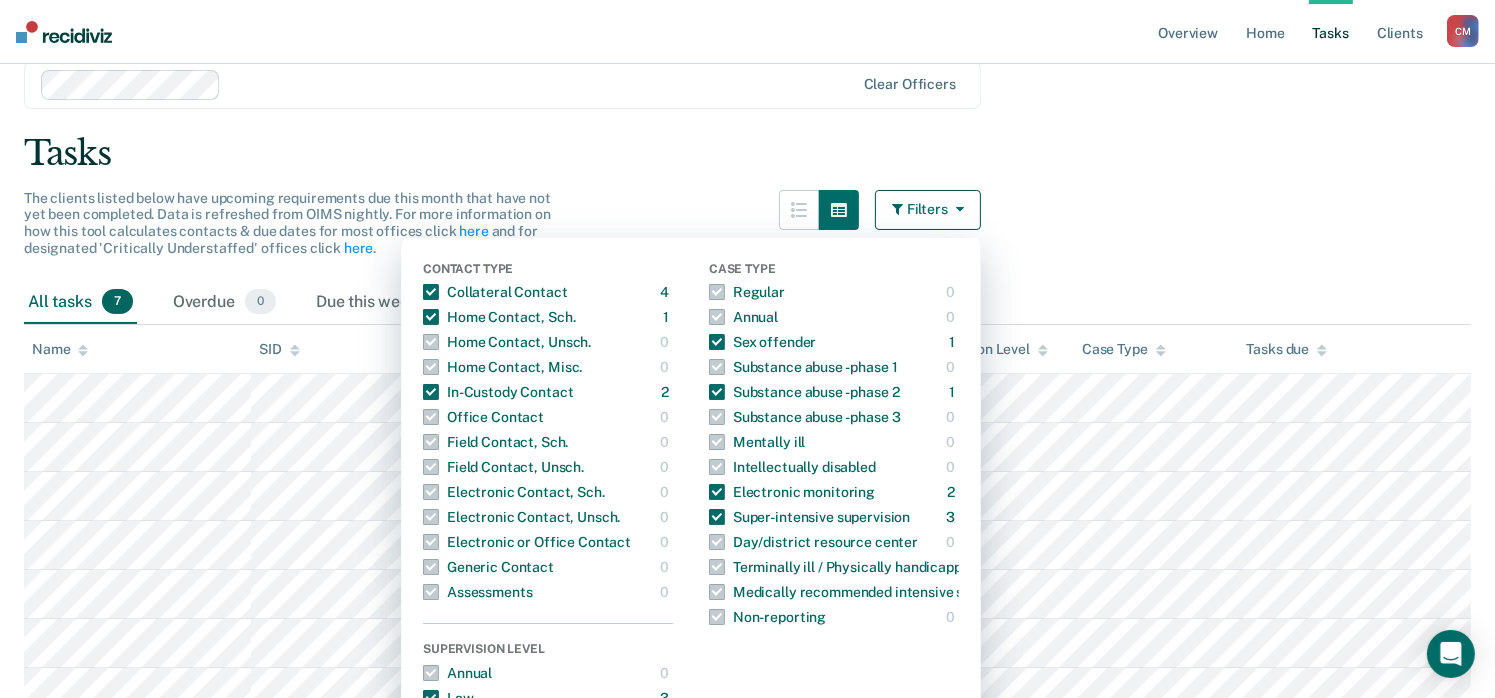 click on "Tasks" at bounding box center [747, 153] 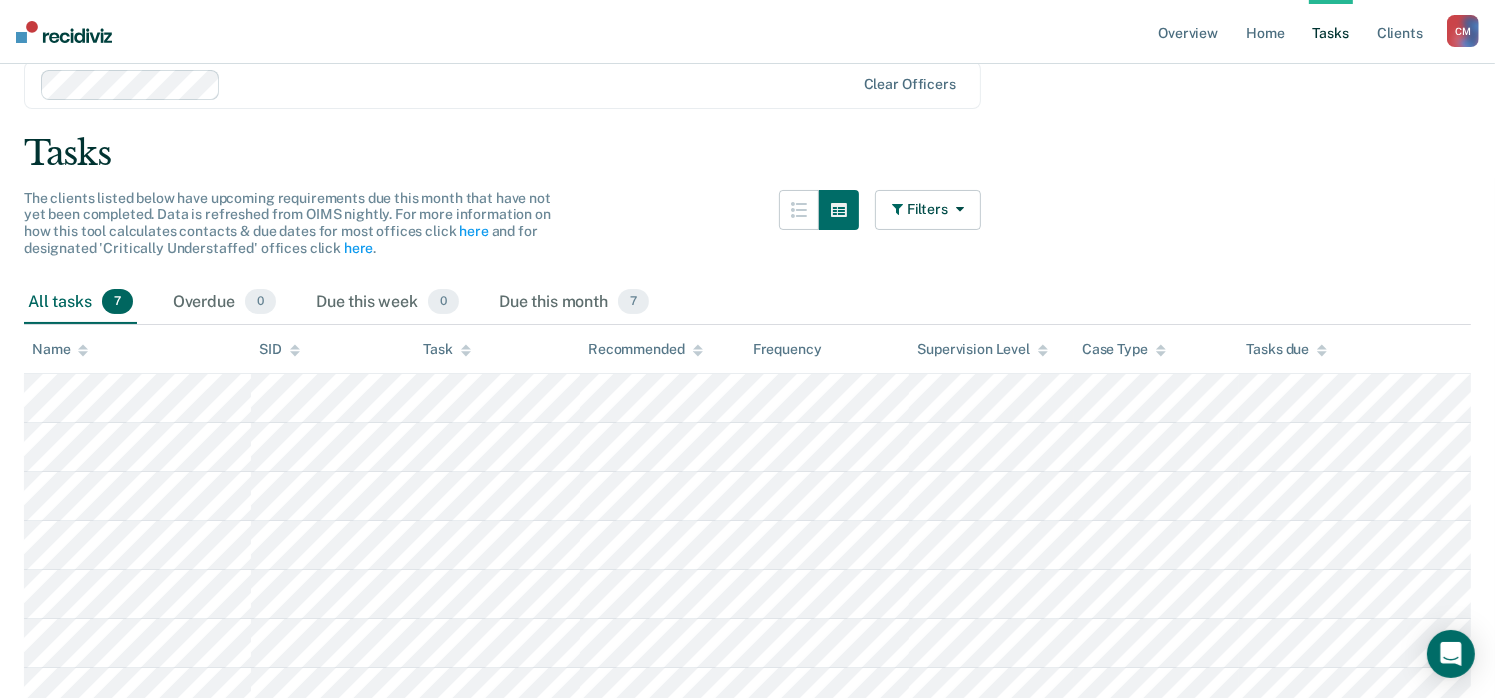 scroll, scrollTop: 174, scrollLeft: 0, axis: vertical 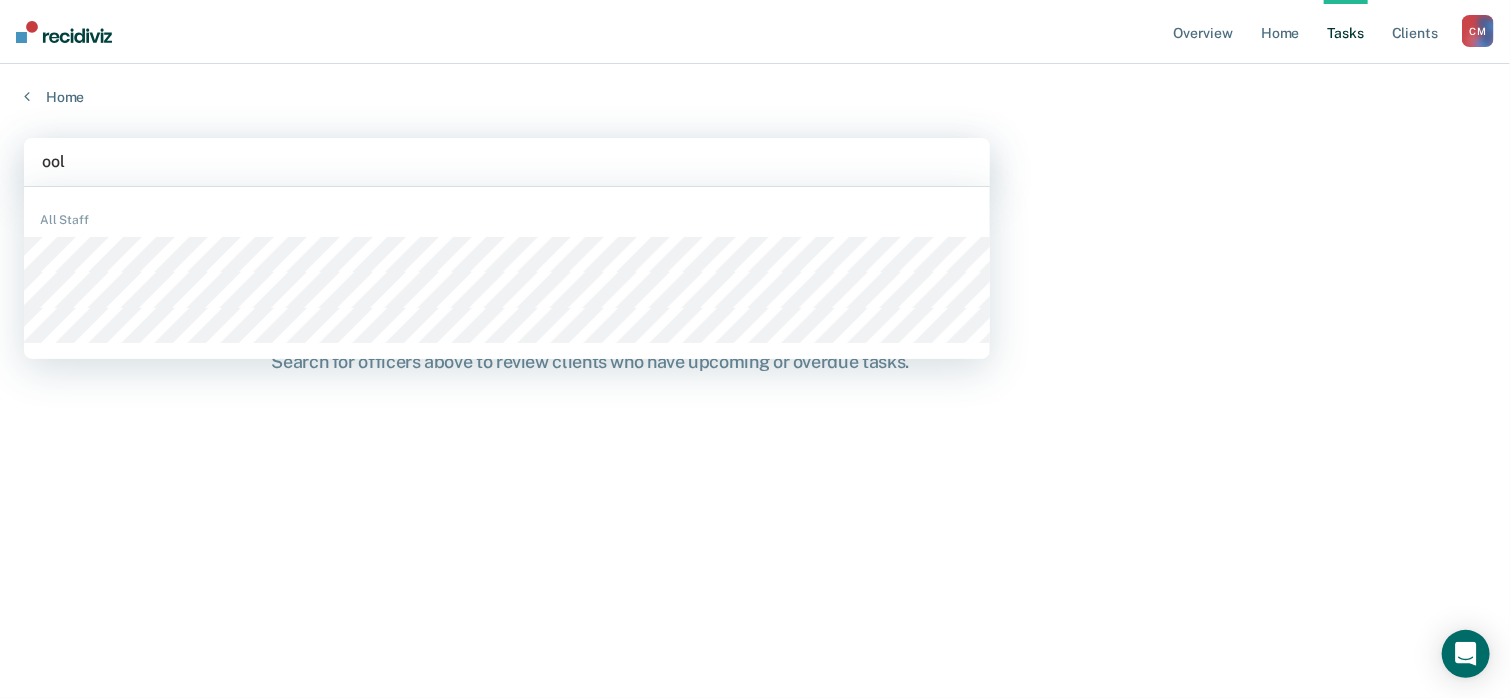 type on "oo" 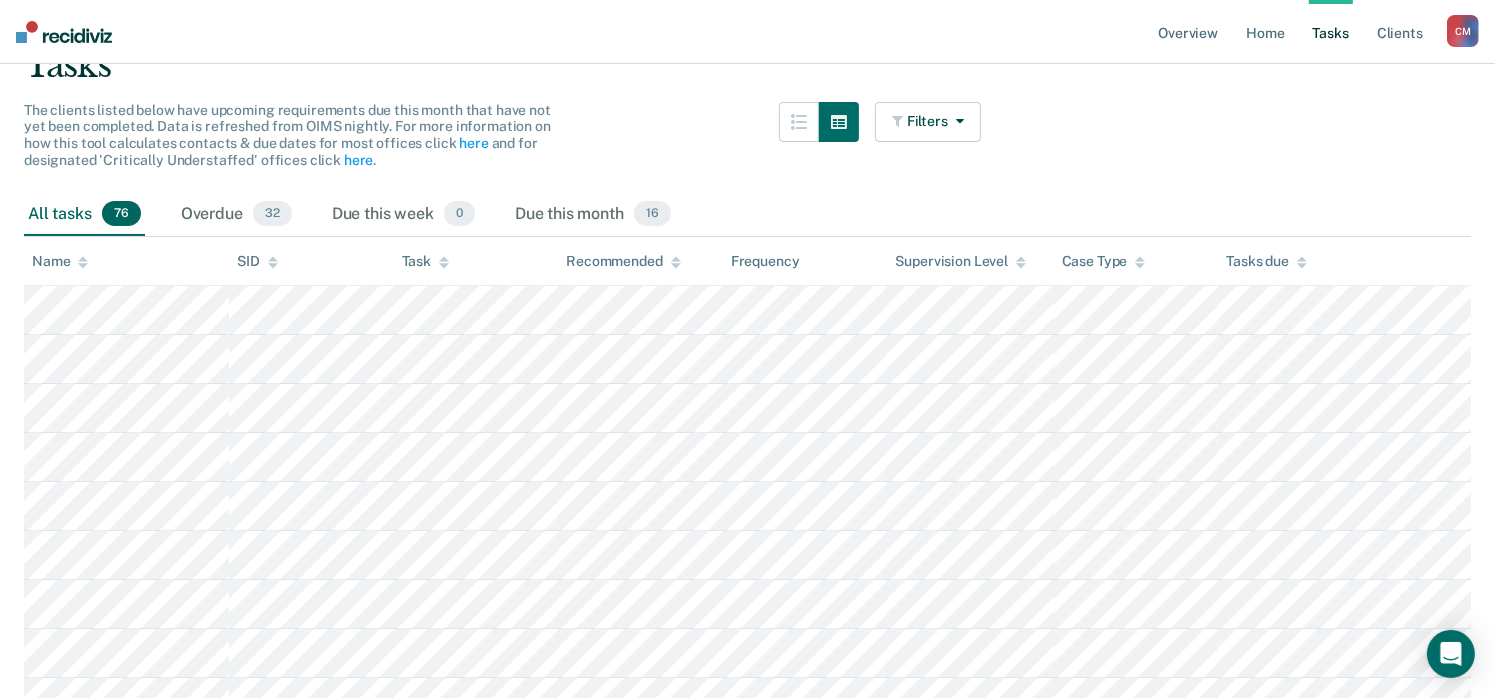 scroll, scrollTop: 200, scrollLeft: 0, axis: vertical 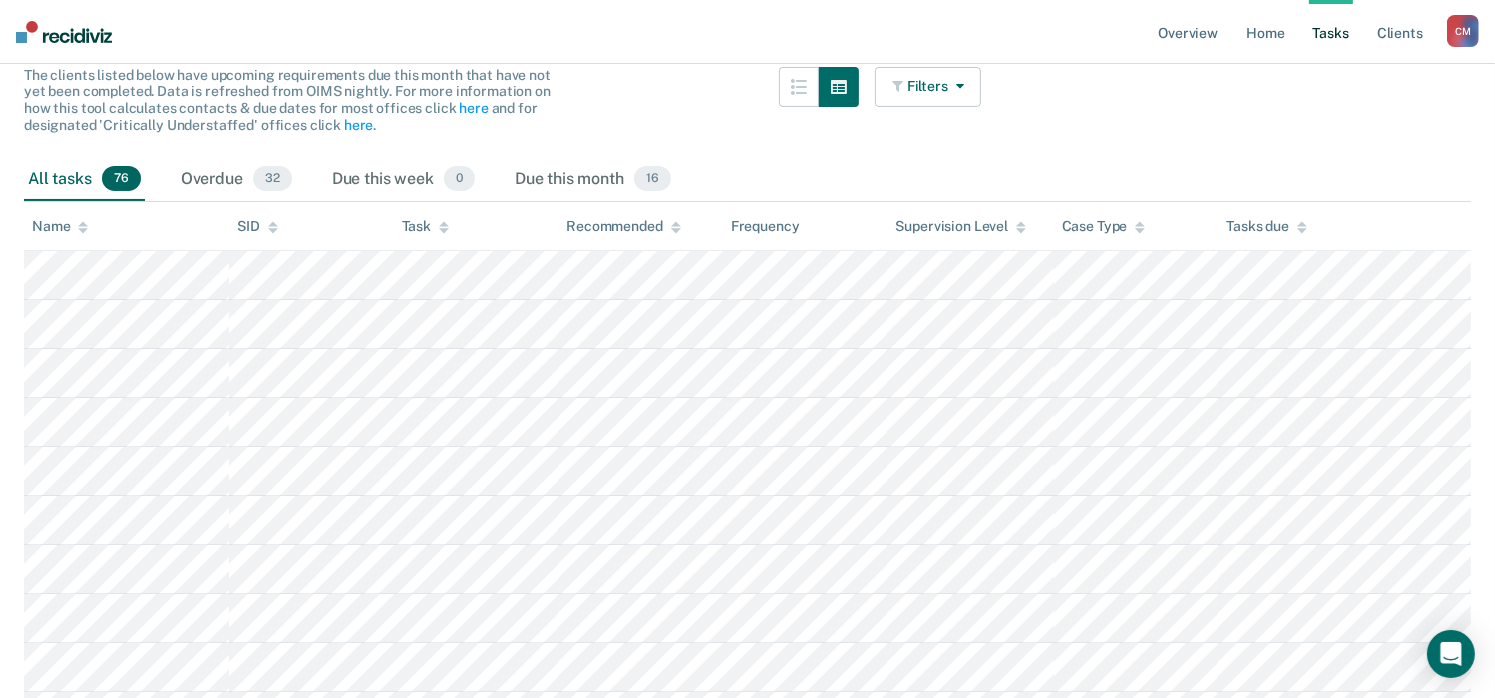 click on "Filters" at bounding box center (928, 87) 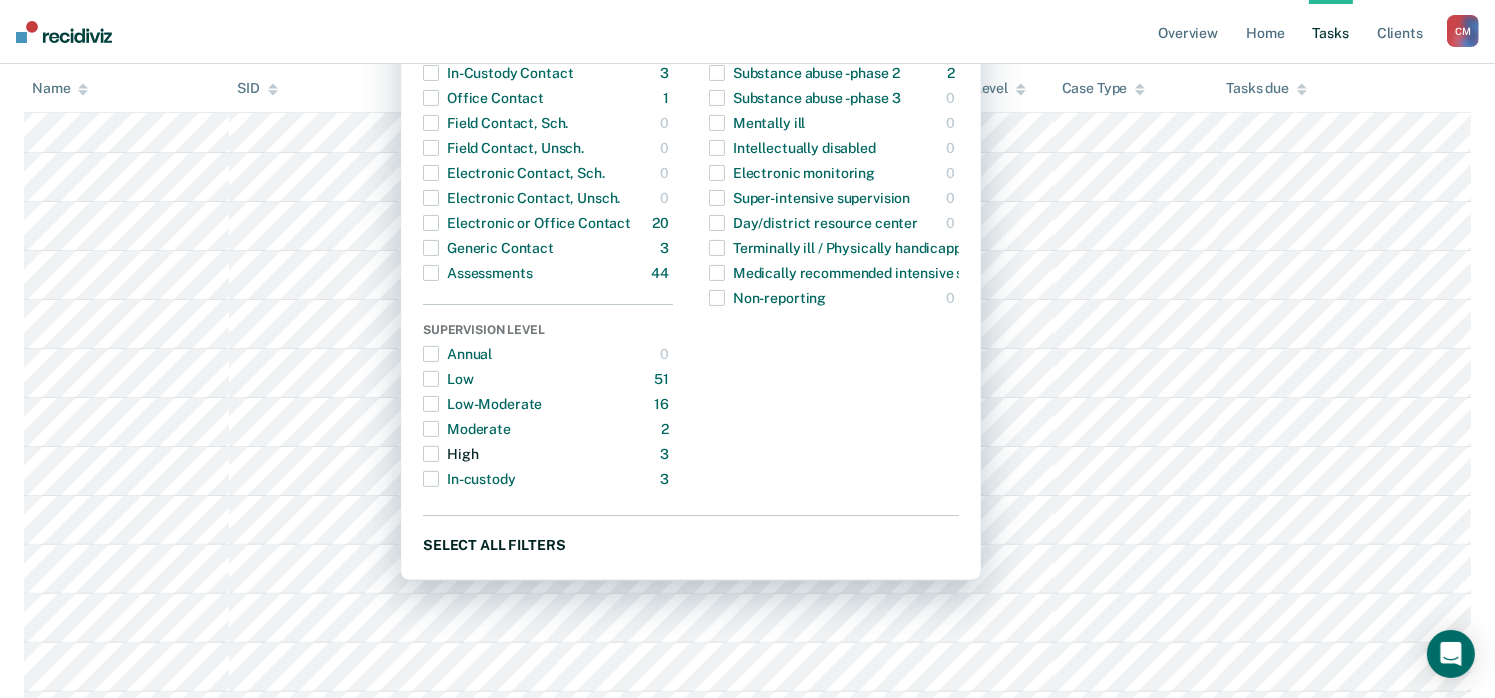 scroll, scrollTop: 400, scrollLeft: 0, axis: vertical 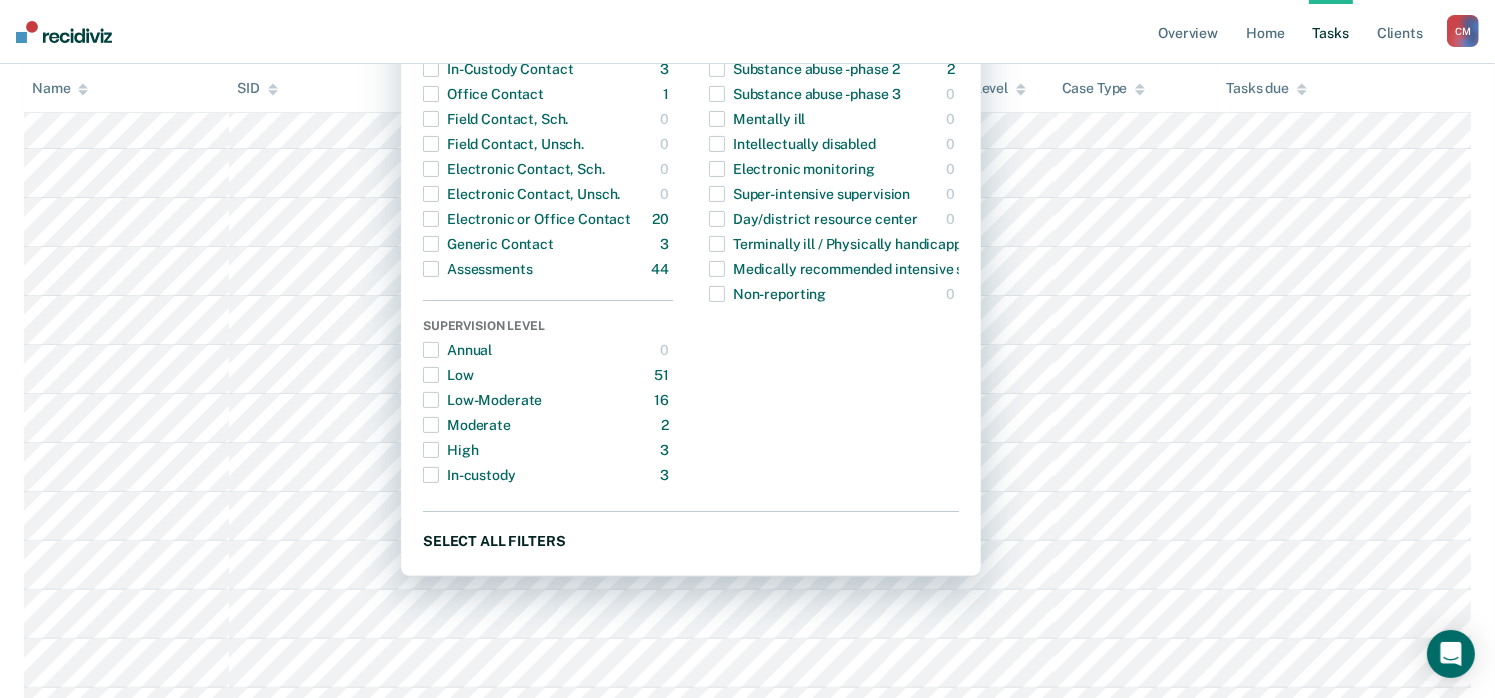 click on "Select all filters" at bounding box center [691, 540] 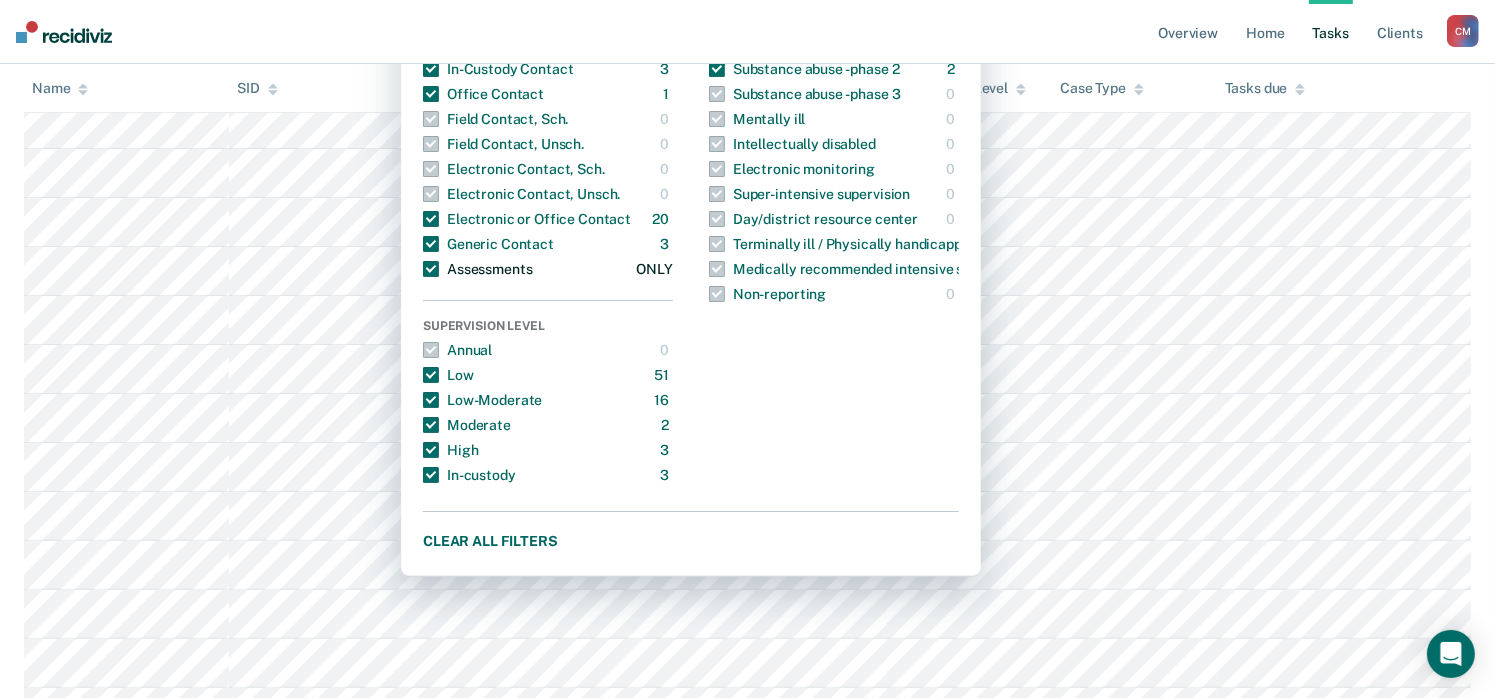 click at bounding box center (431, 269) 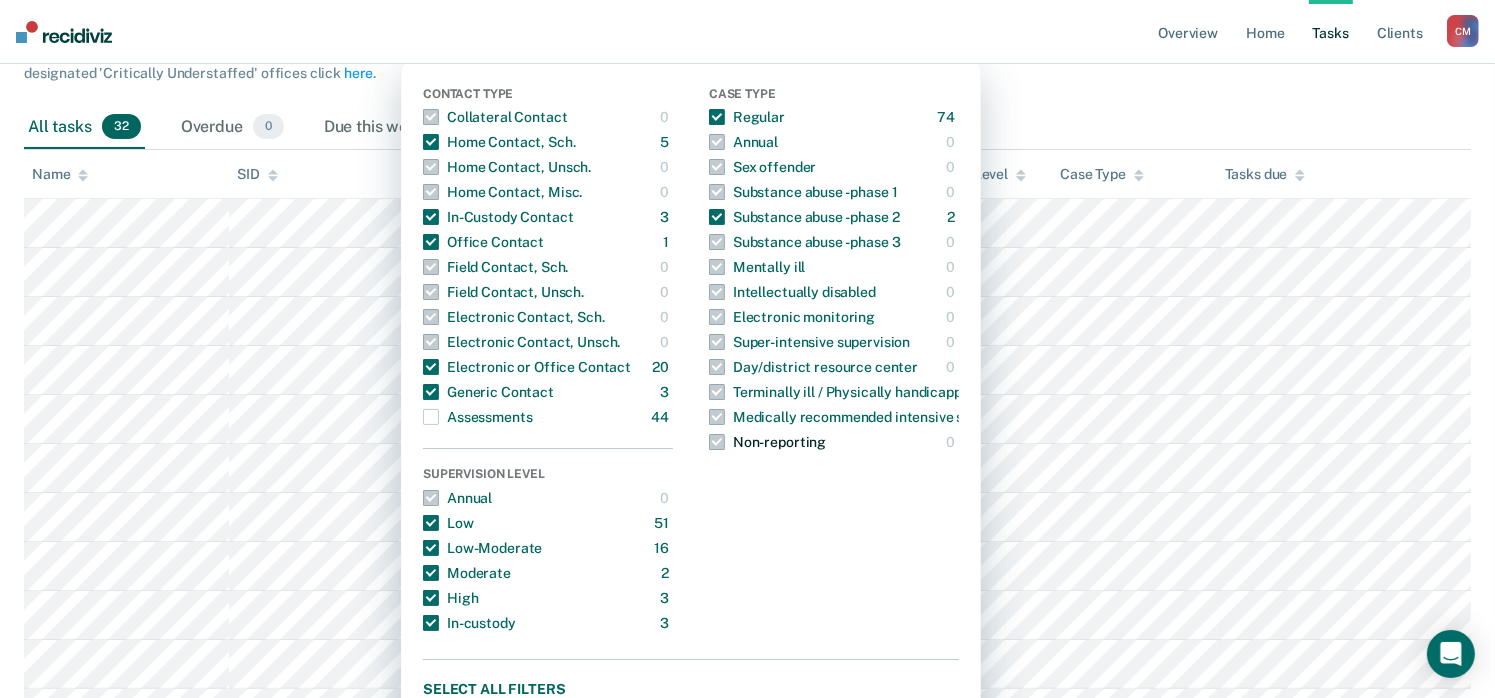 scroll, scrollTop: 0, scrollLeft: 0, axis: both 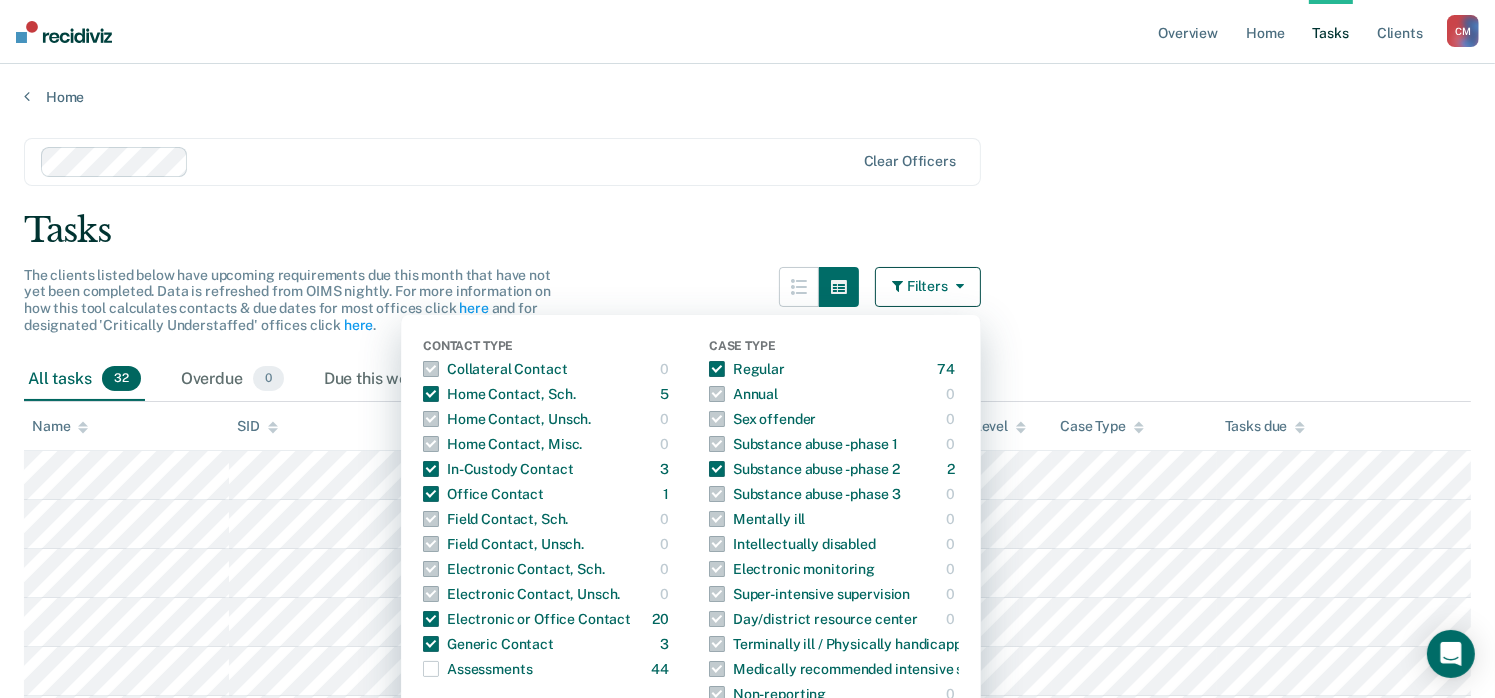 click on "Tasks" at bounding box center (747, 230) 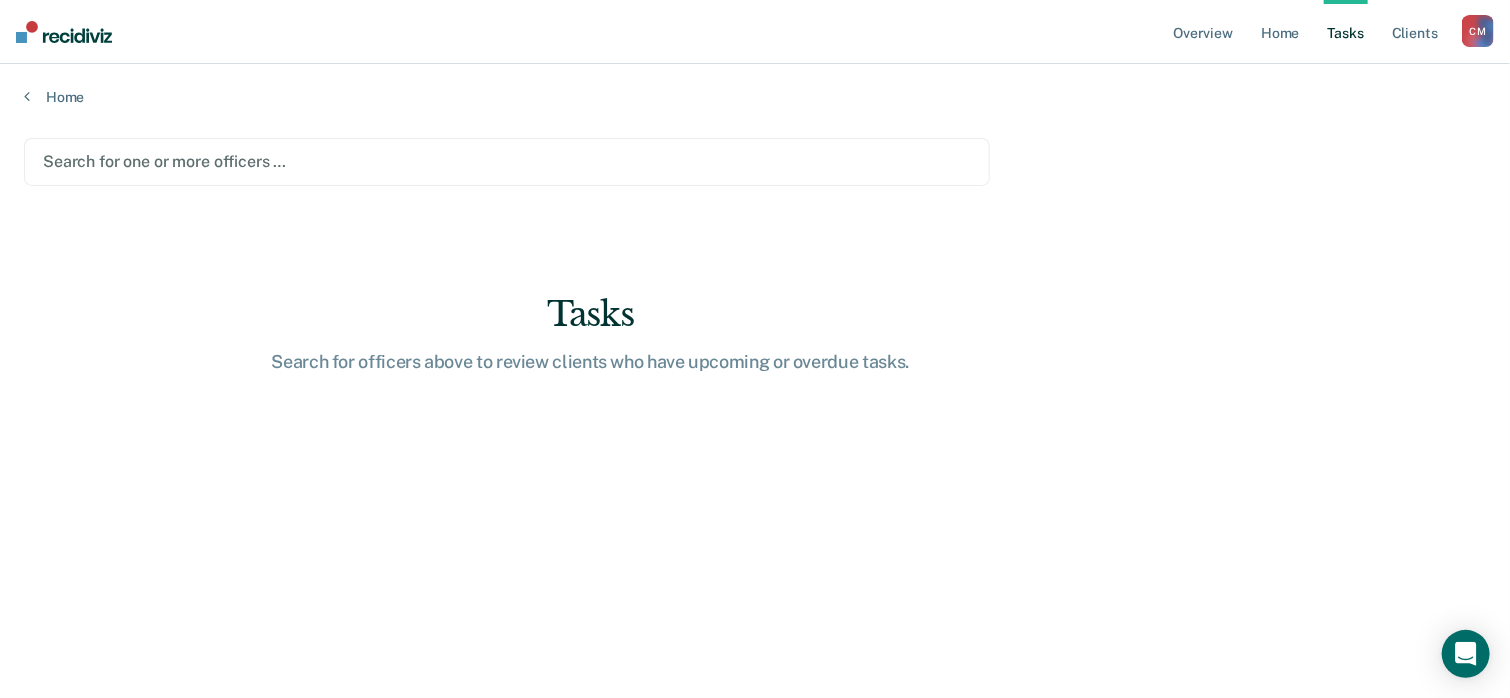click at bounding box center [507, 161] 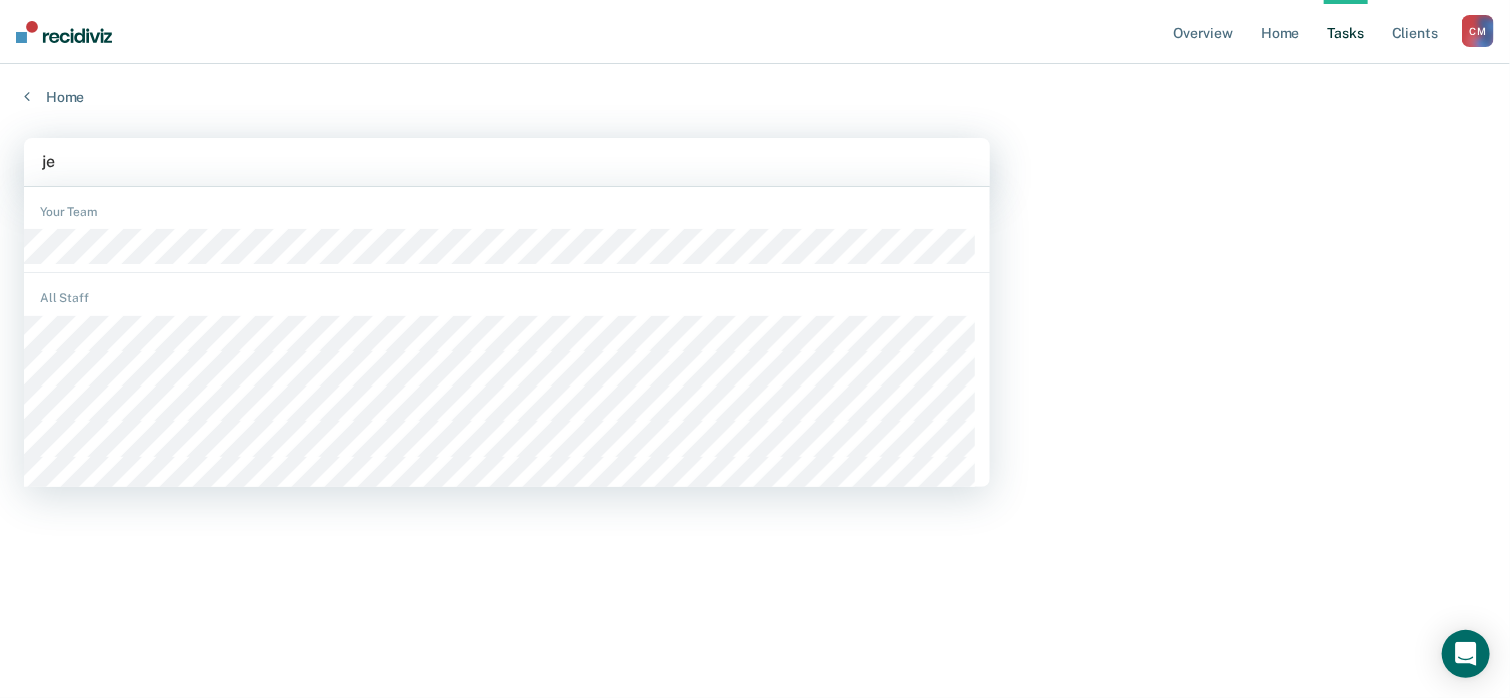 type on "jen" 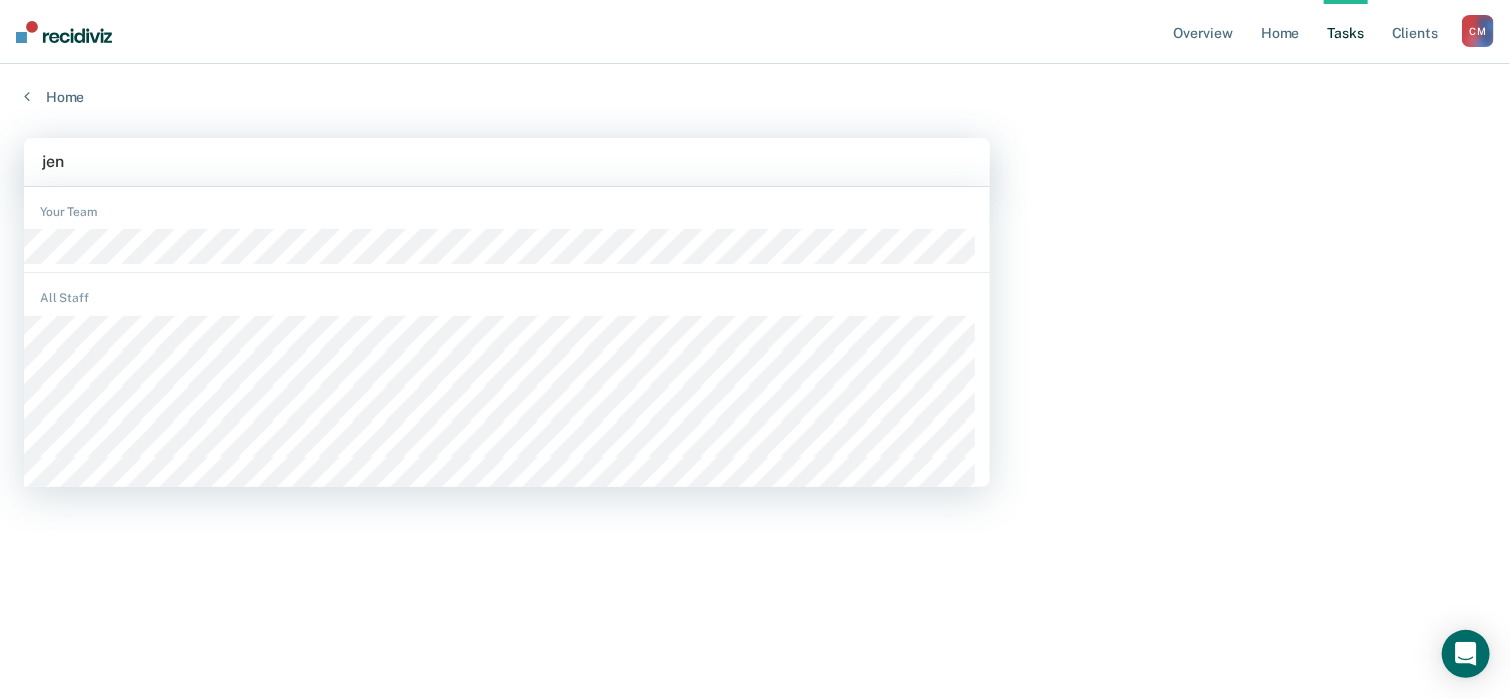 type 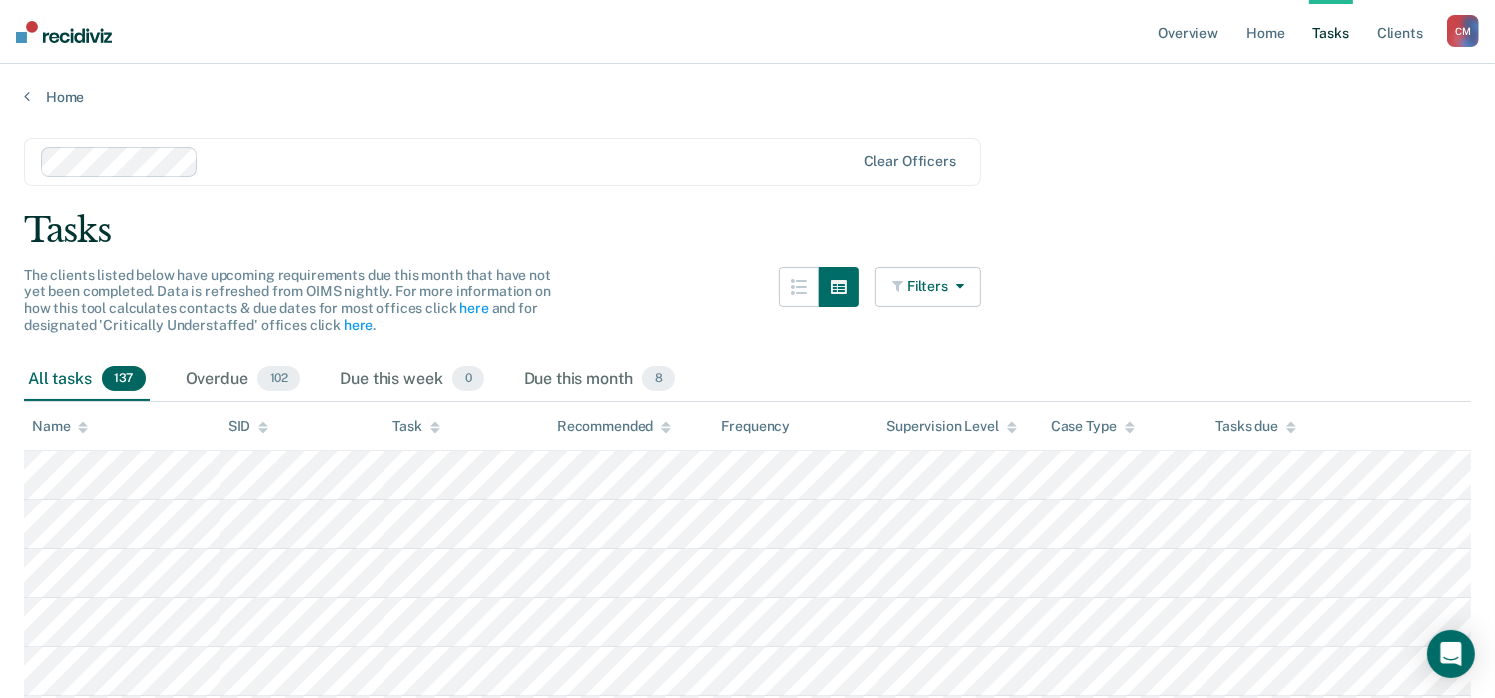 click on "Filters" at bounding box center (928, 287) 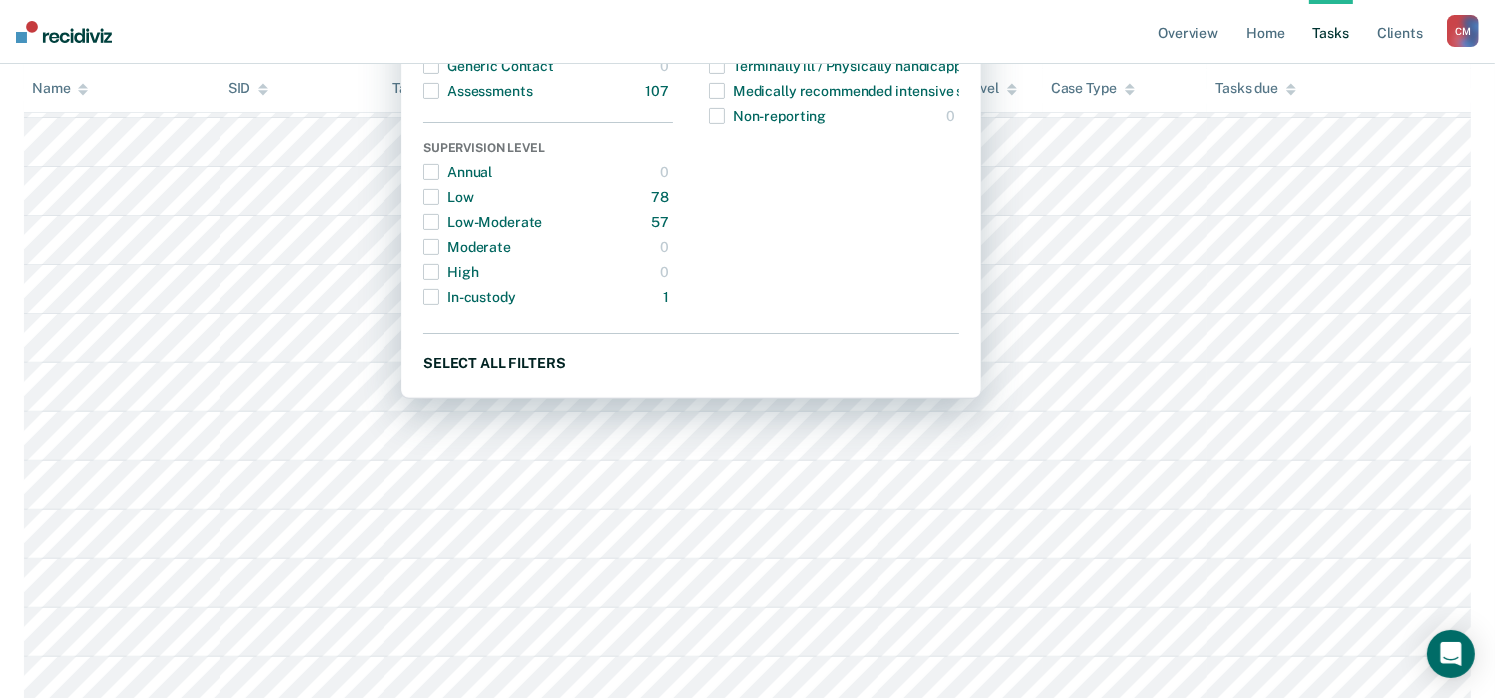scroll, scrollTop: 600, scrollLeft: 0, axis: vertical 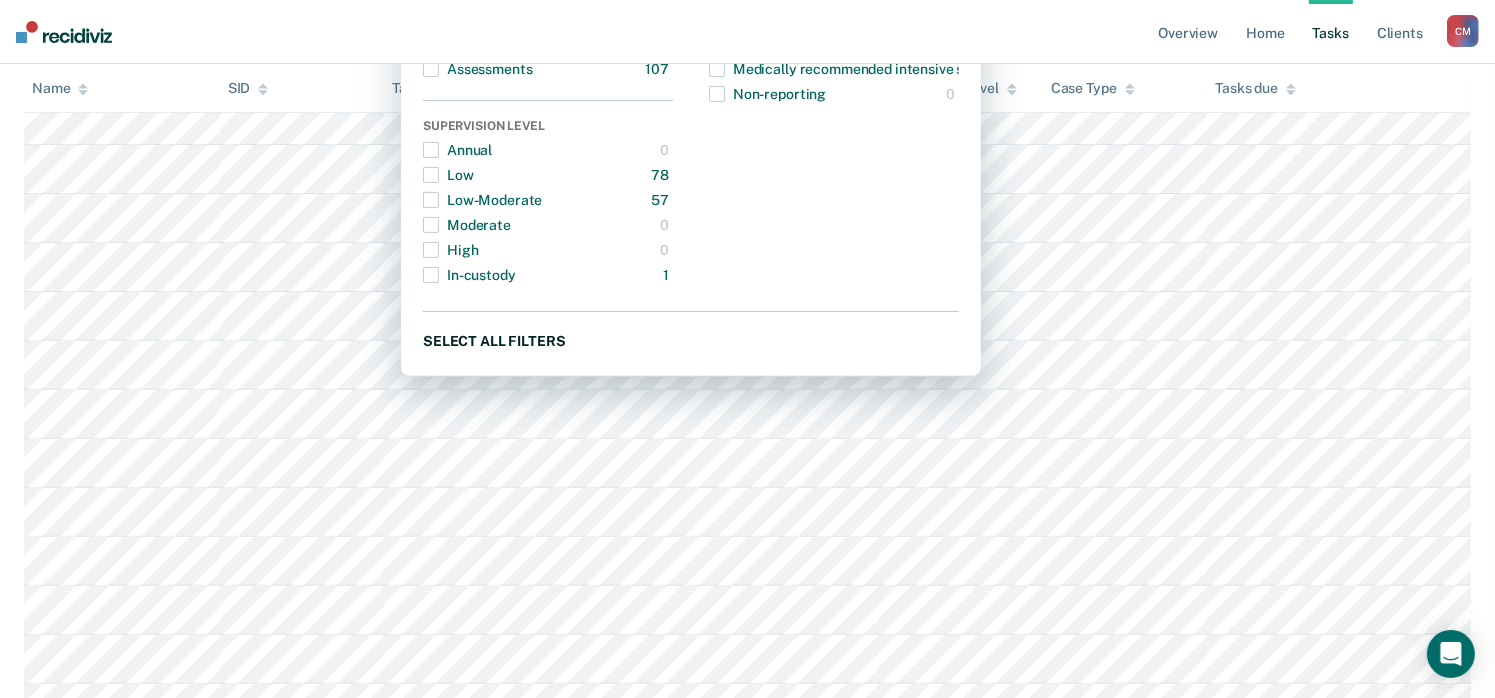 click on "Select all filters" at bounding box center (691, 340) 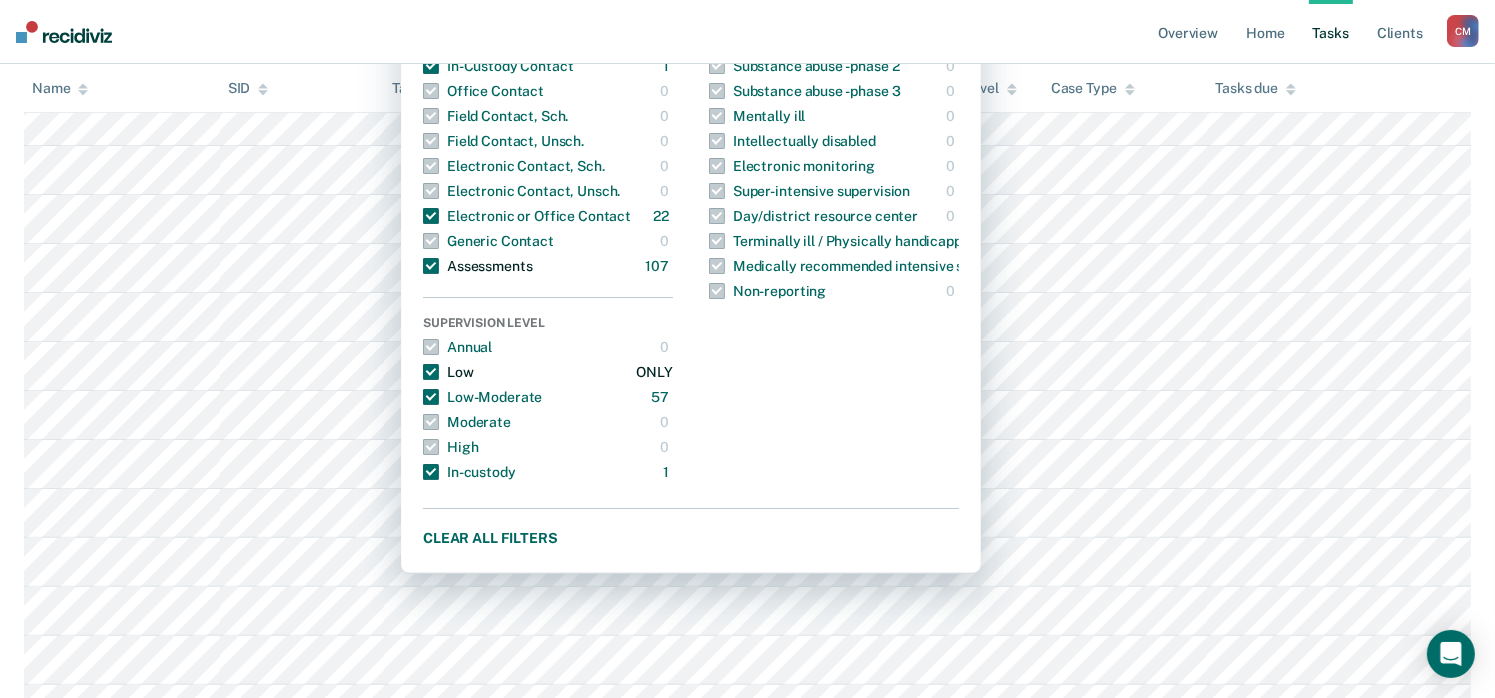 scroll, scrollTop: 400, scrollLeft: 0, axis: vertical 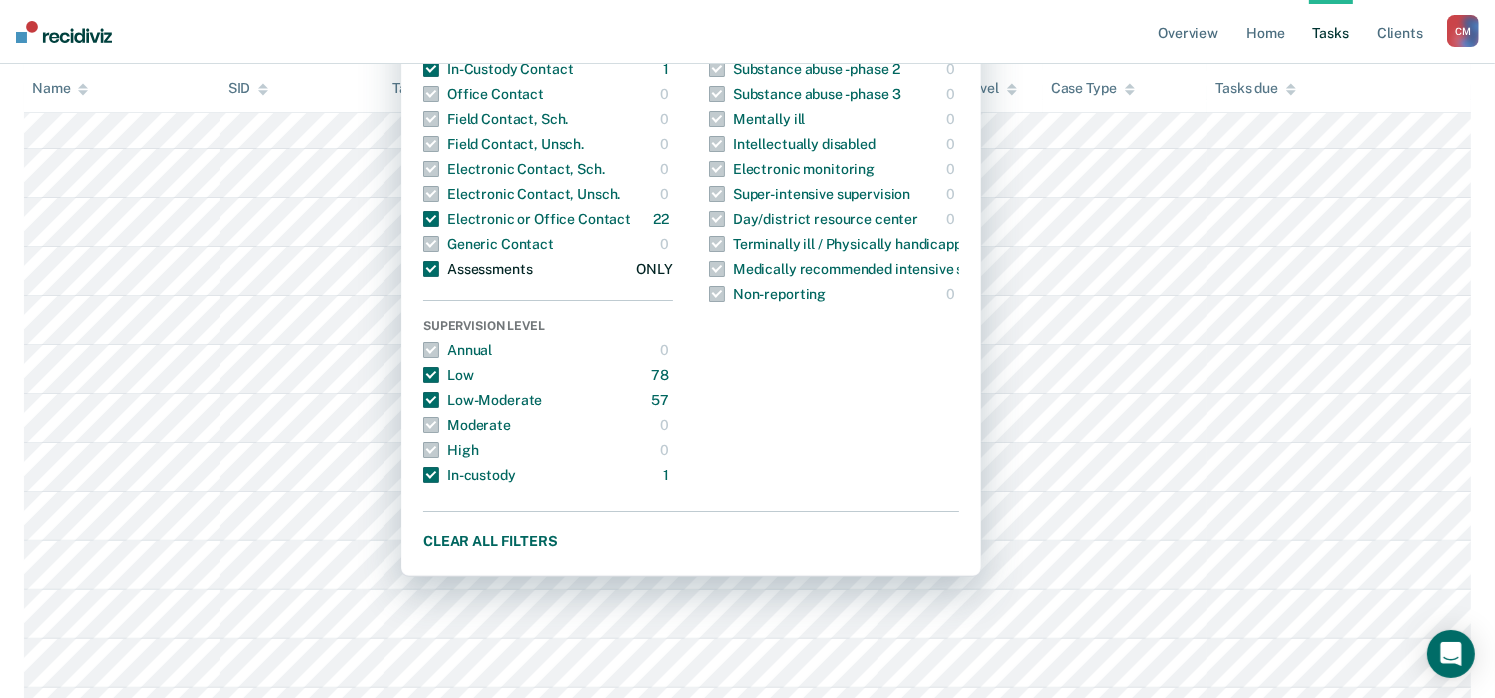 click at bounding box center [431, 269] 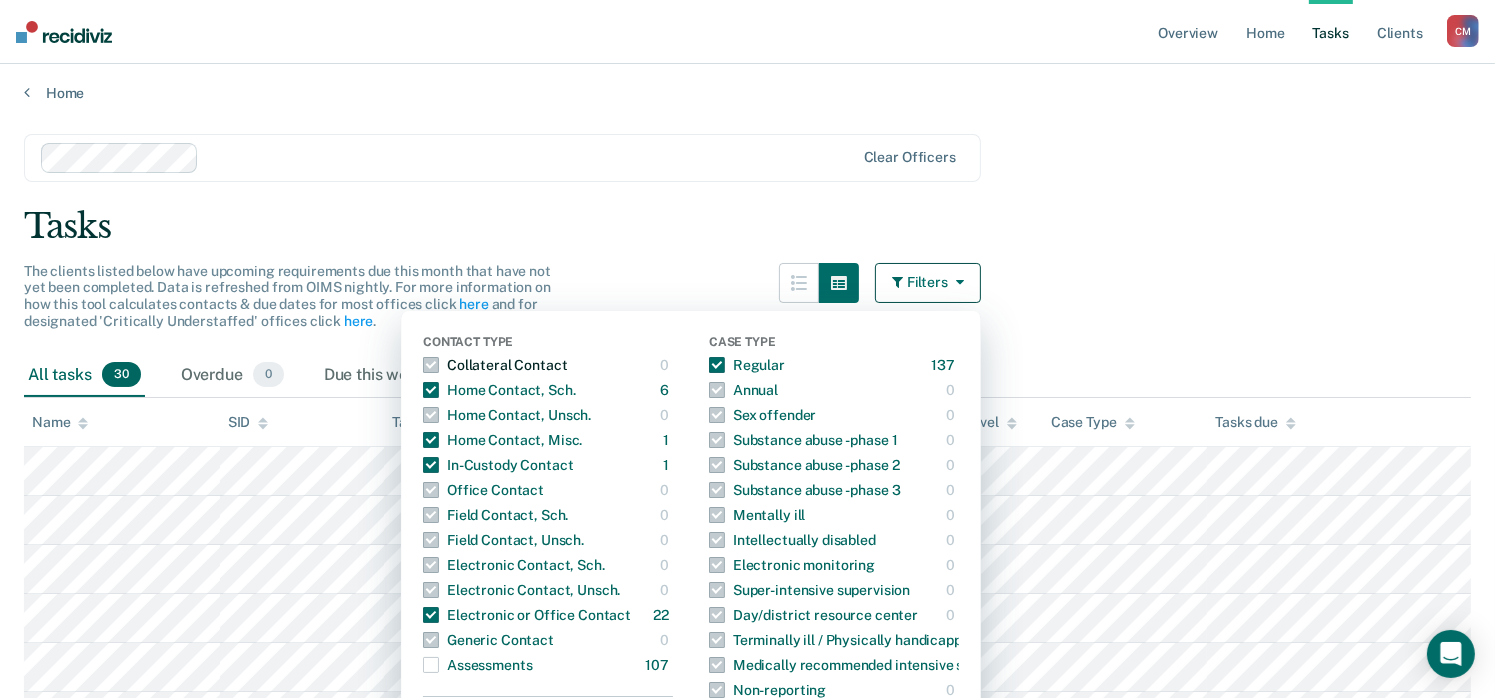 scroll, scrollTop: 0, scrollLeft: 0, axis: both 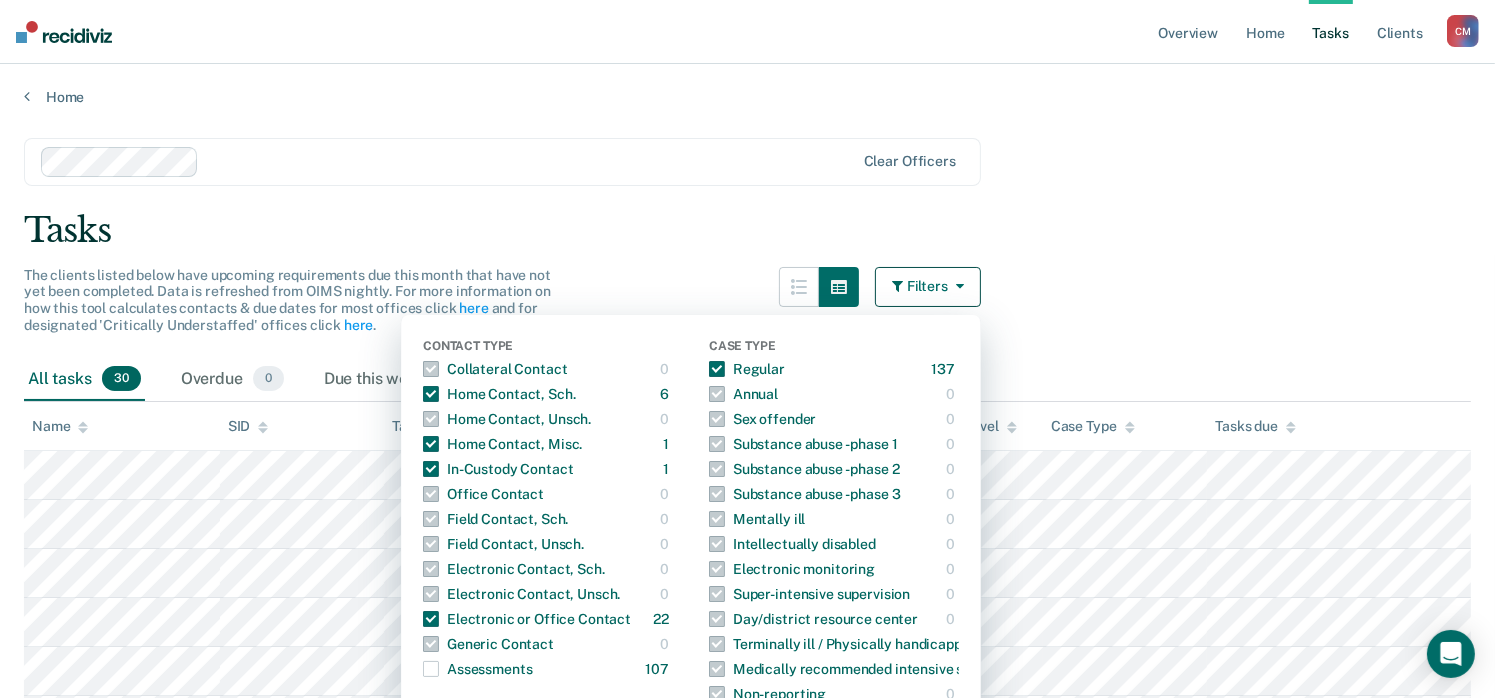 click on "Tasks" at bounding box center [747, 230] 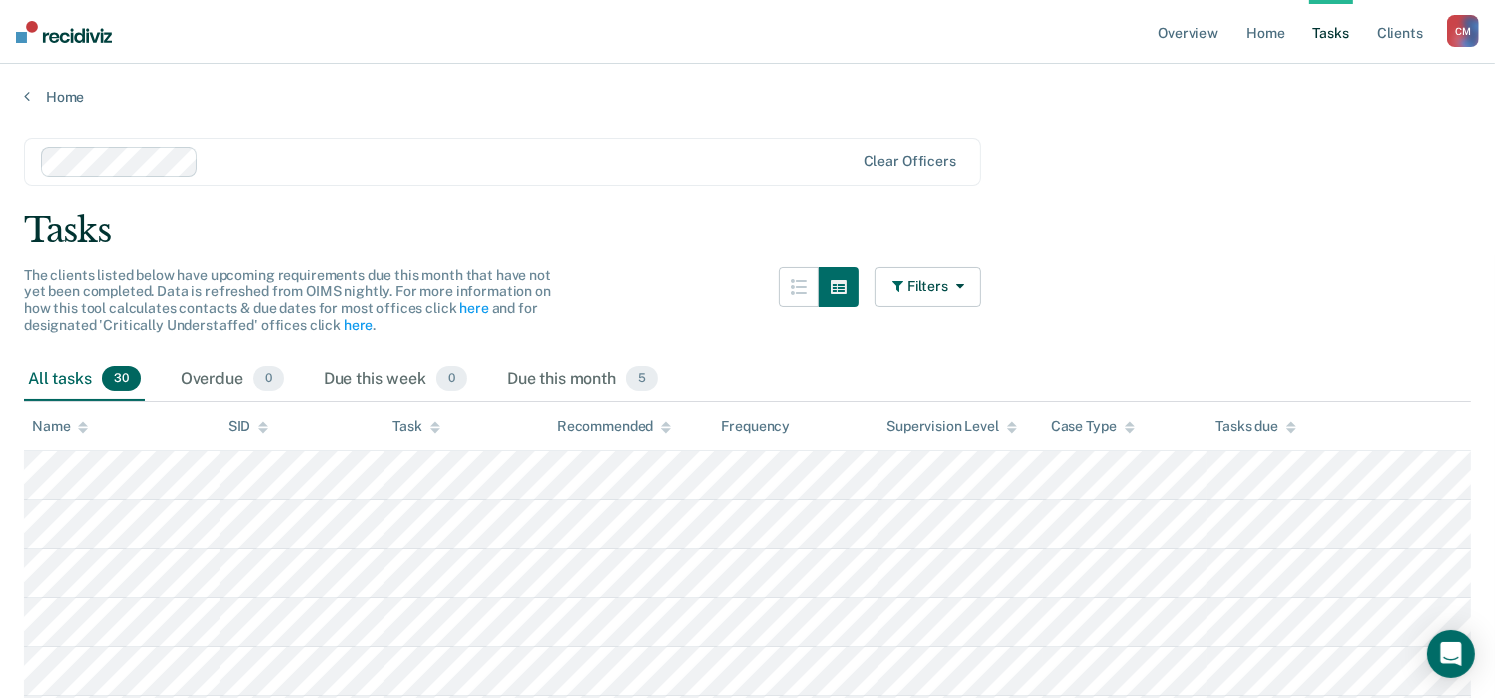 click on "Tasks" at bounding box center (747, 230) 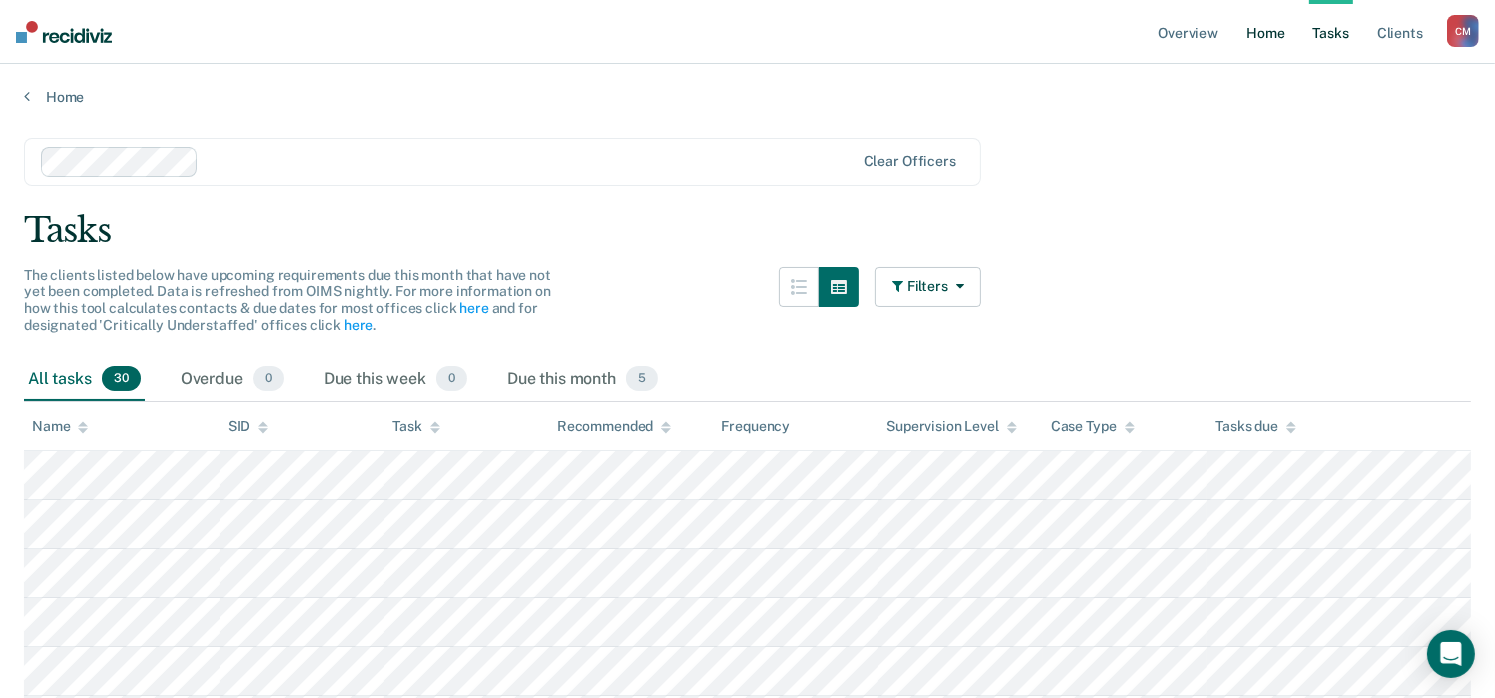 click on "Home" at bounding box center [1265, 32] 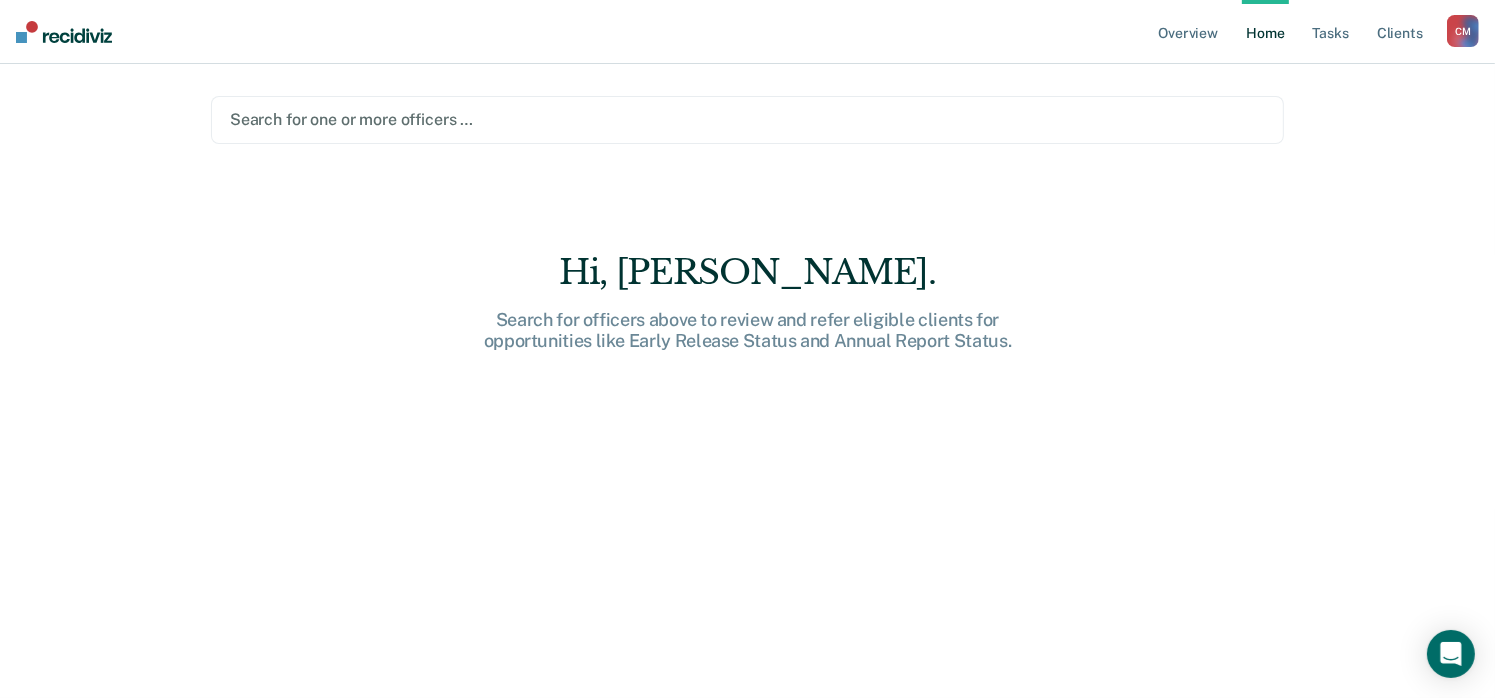 click on "Home" at bounding box center [1265, 32] 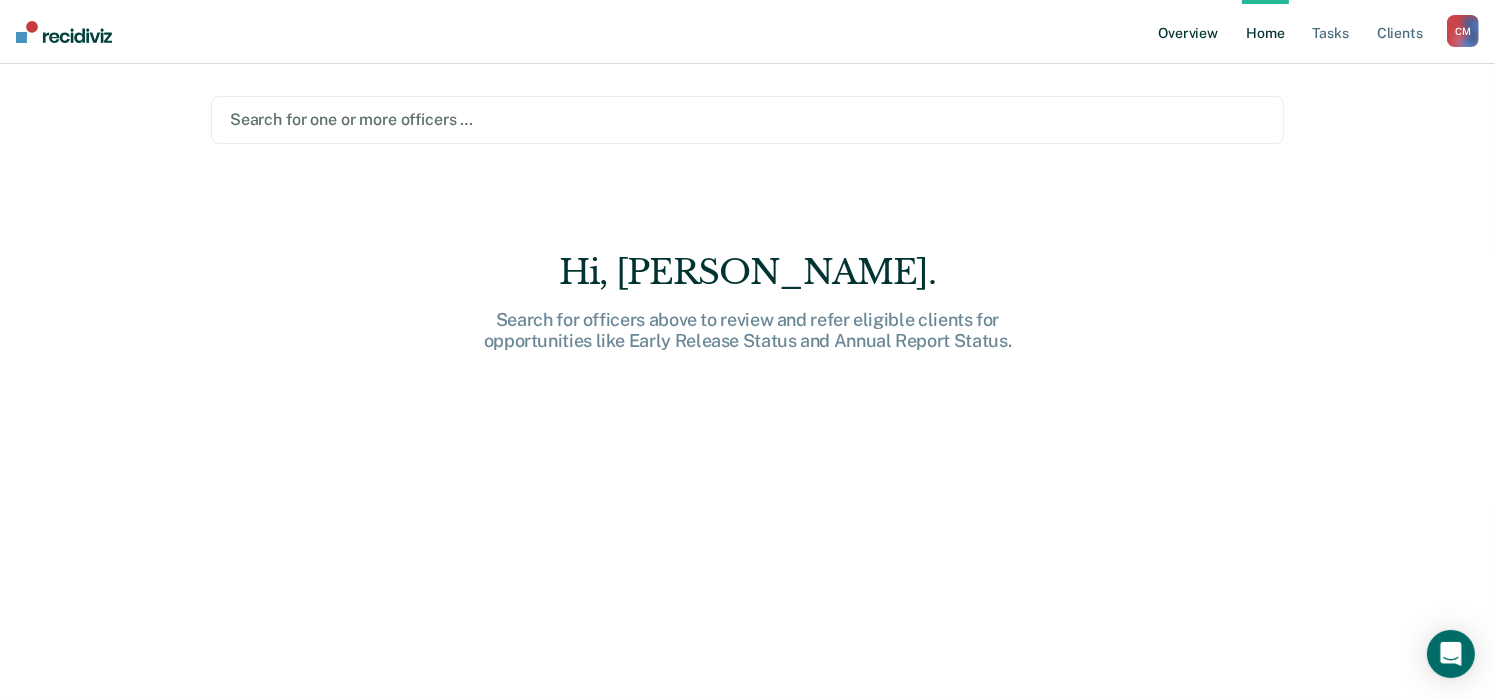 click on "Overview" at bounding box center (1188, 32) 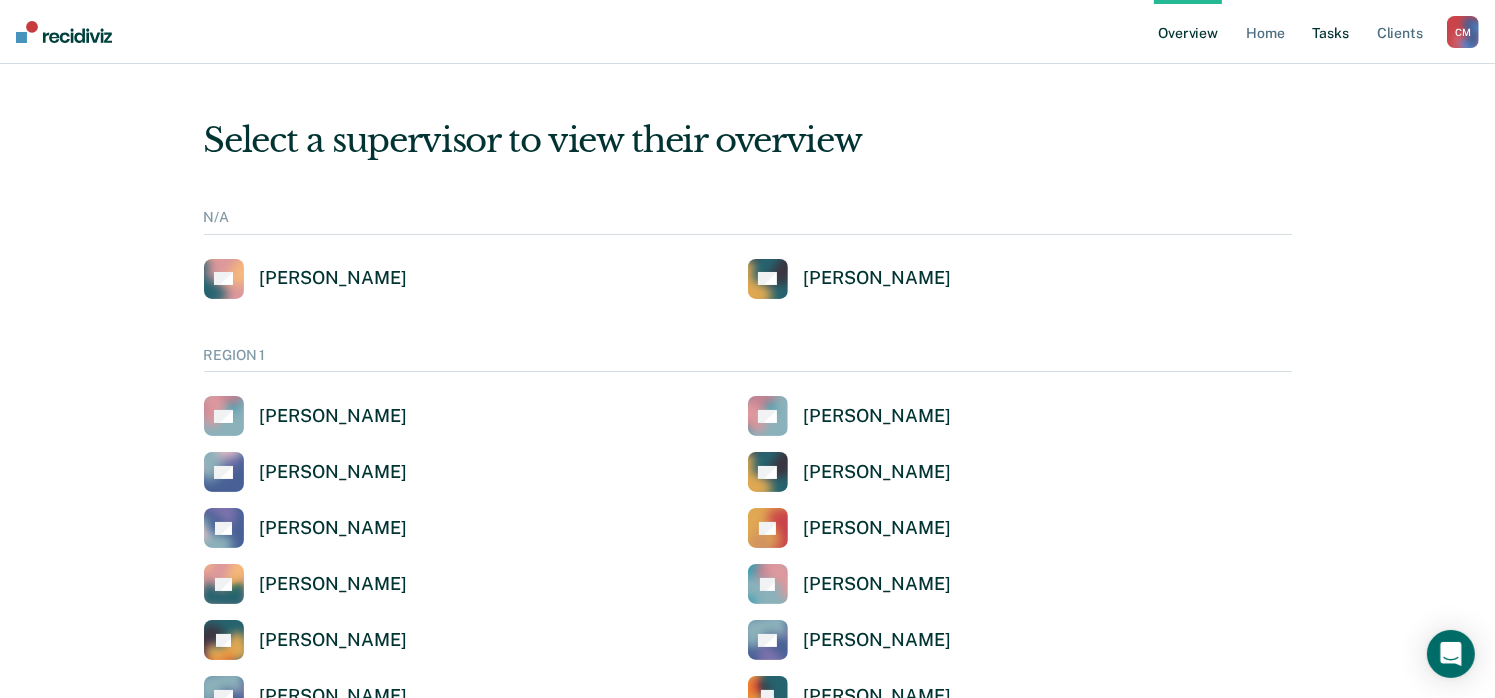click on "Tasks" at bounding box center [1331, 32] 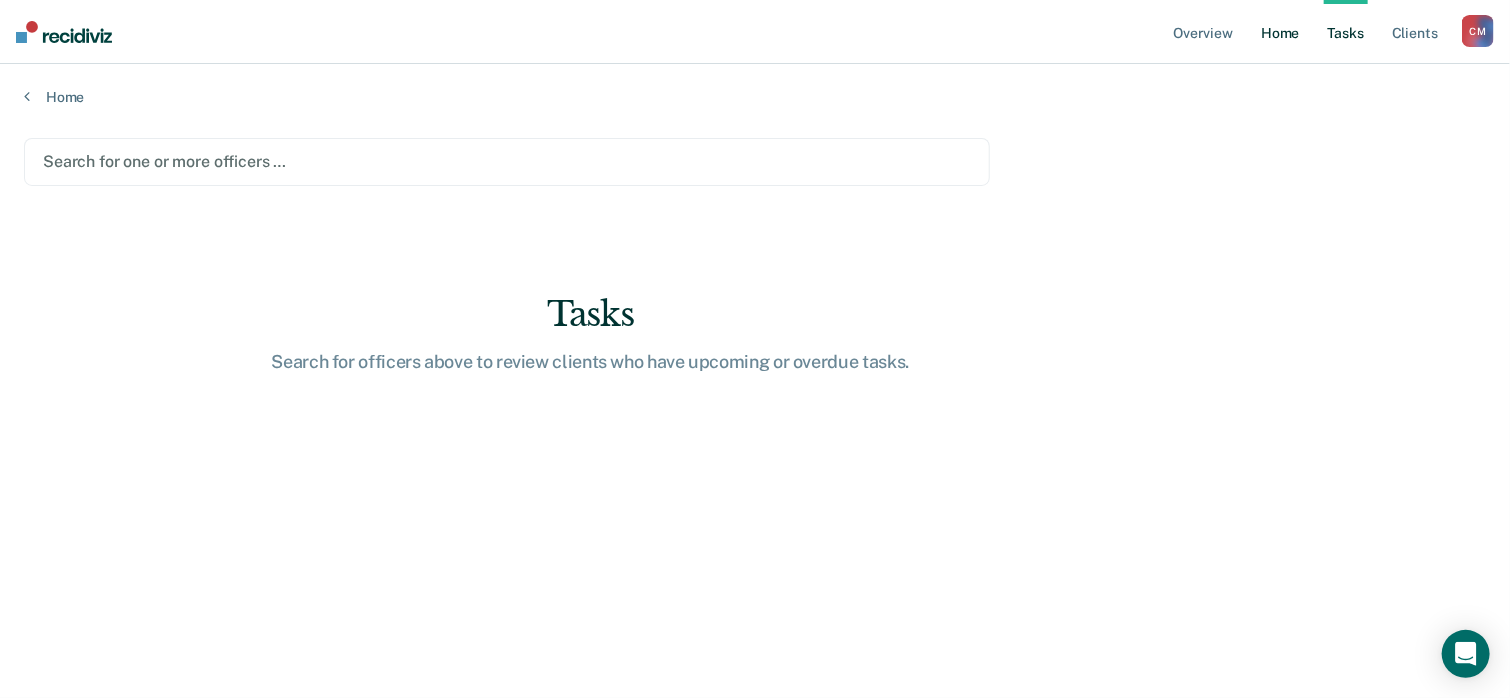 click on "Home" at bounding box center (1280, 32) 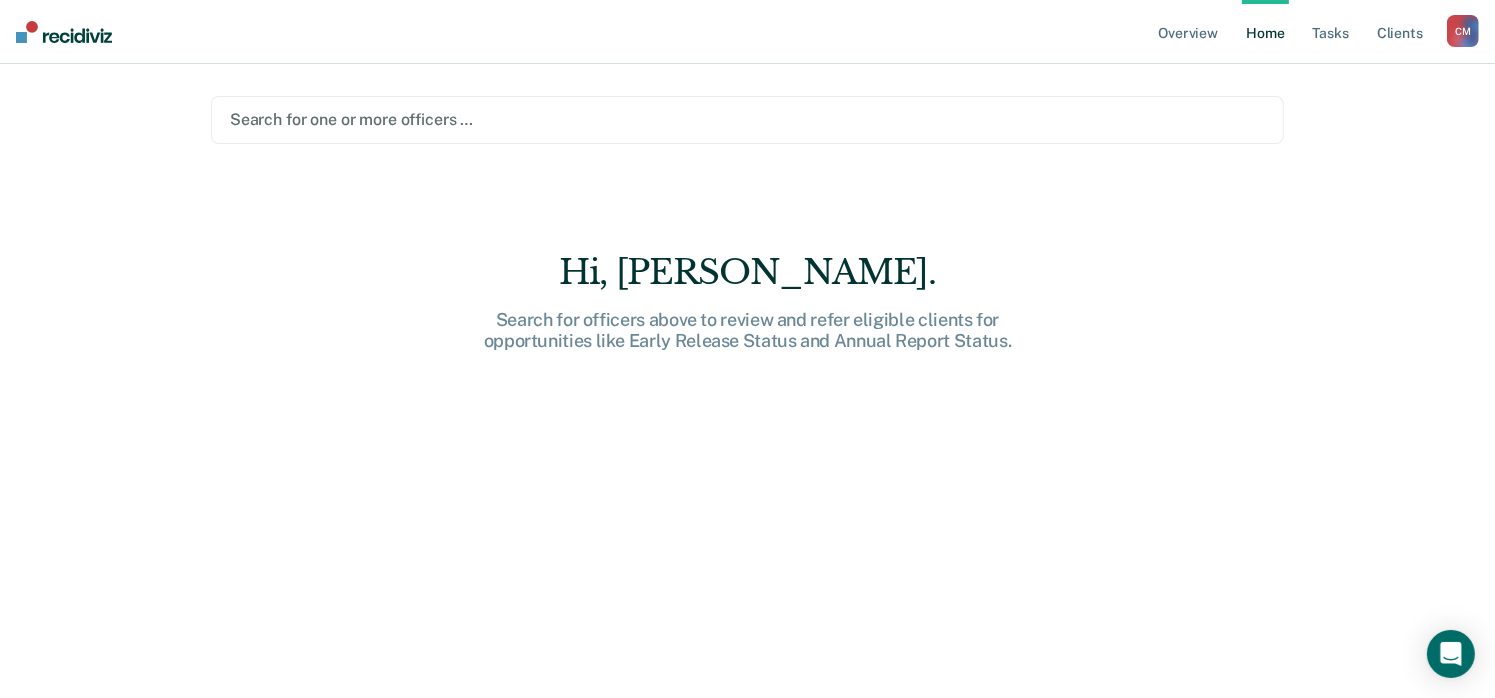 click on "Home" at bounding box center [1265, 32] 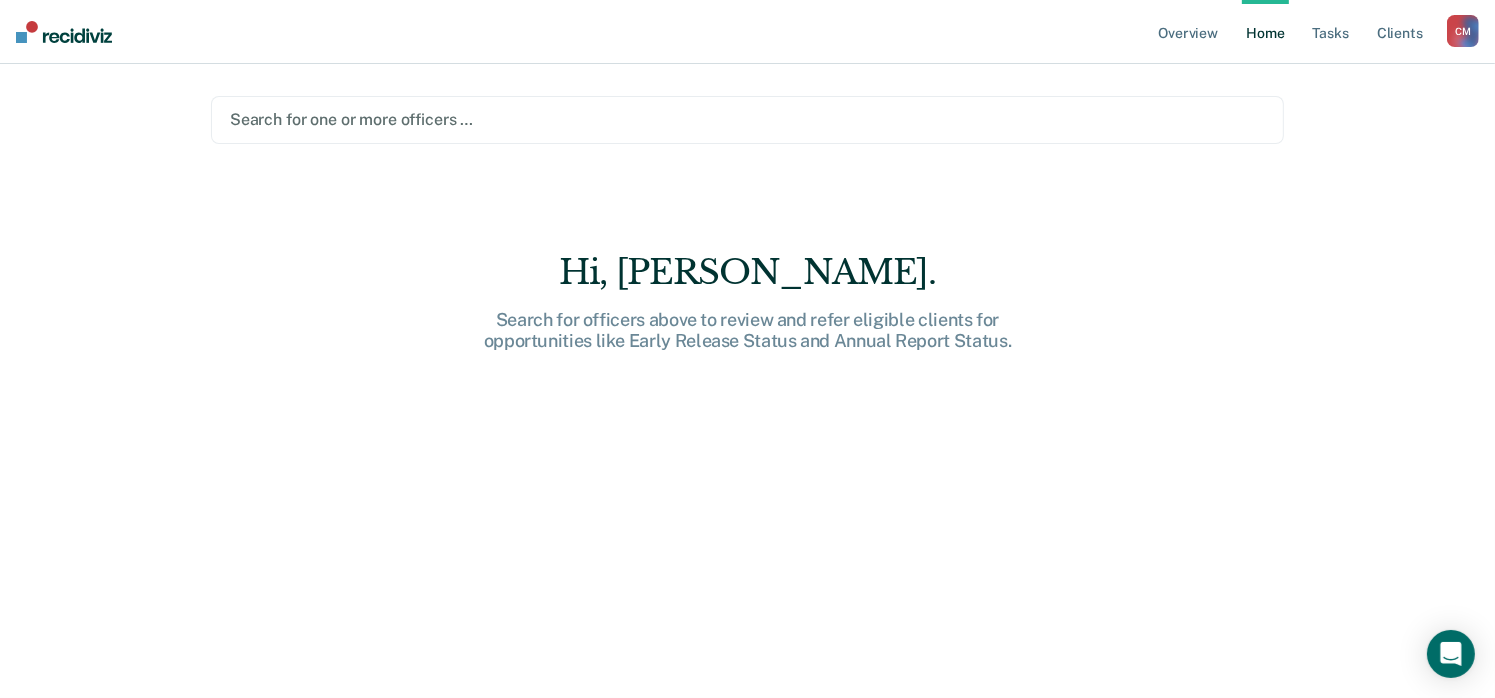 click on "Search for one or more officers … [PERSON_NAME]. Search for officers above to review and refer eligible clients for
opportunities like Early Release Status and Annual Report Status." at bounding box center (747, 357) 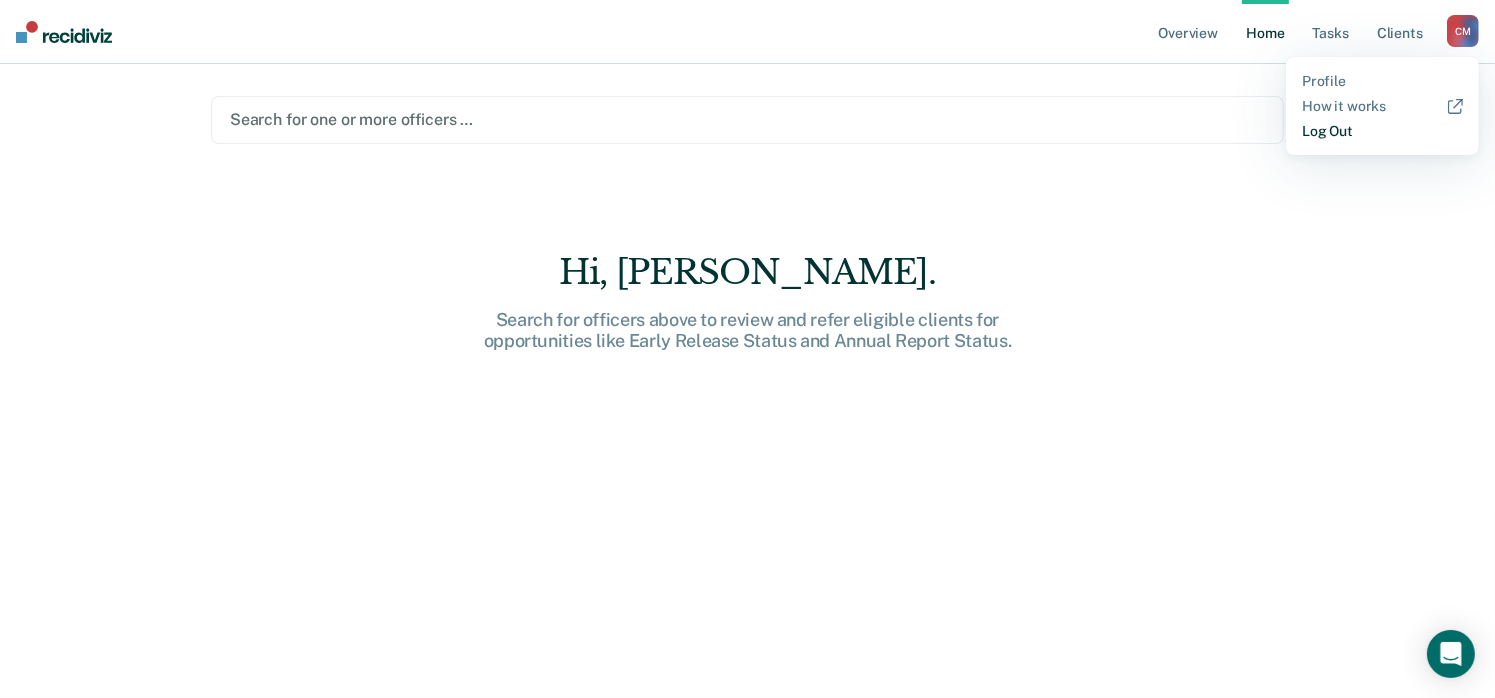 click on "Log Out" at bounding box center [1382, 131] 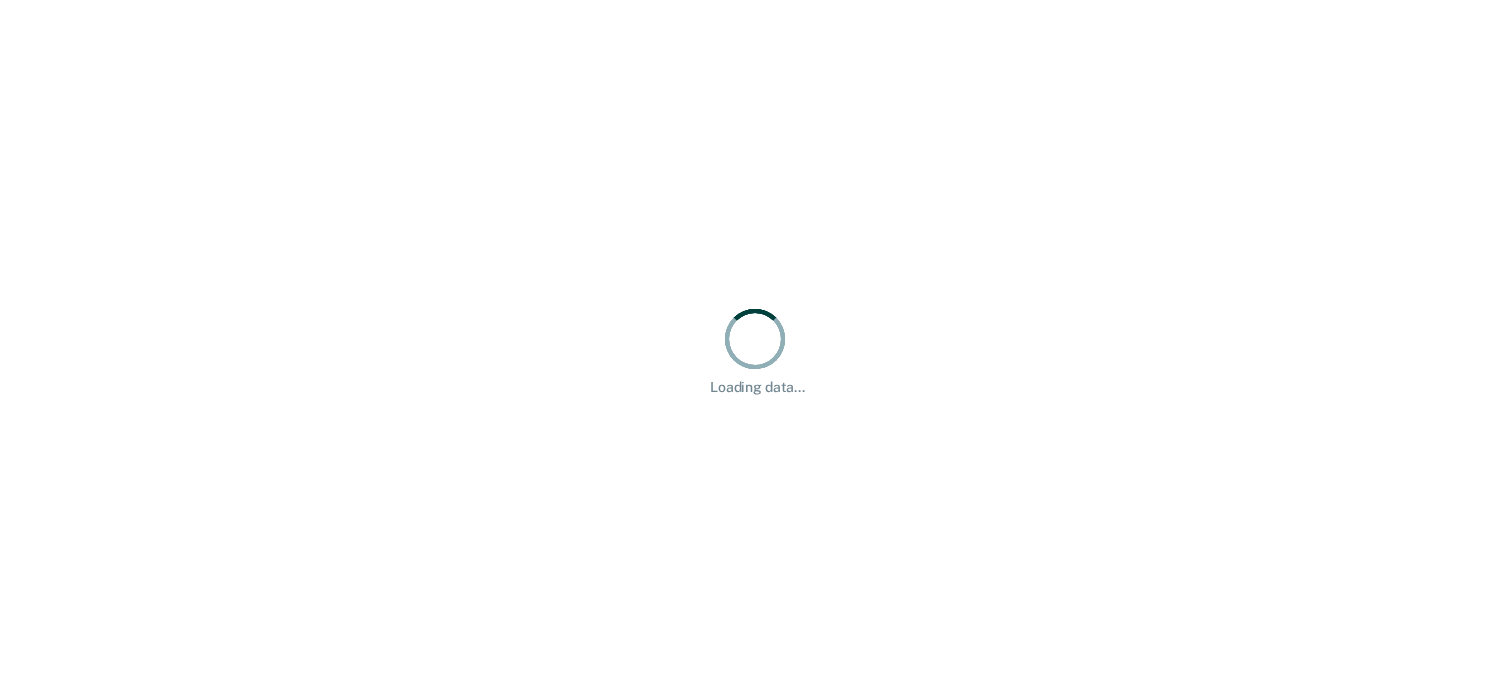 scroll, scrollTop: 0, scrollLeft: 0, axis: both 